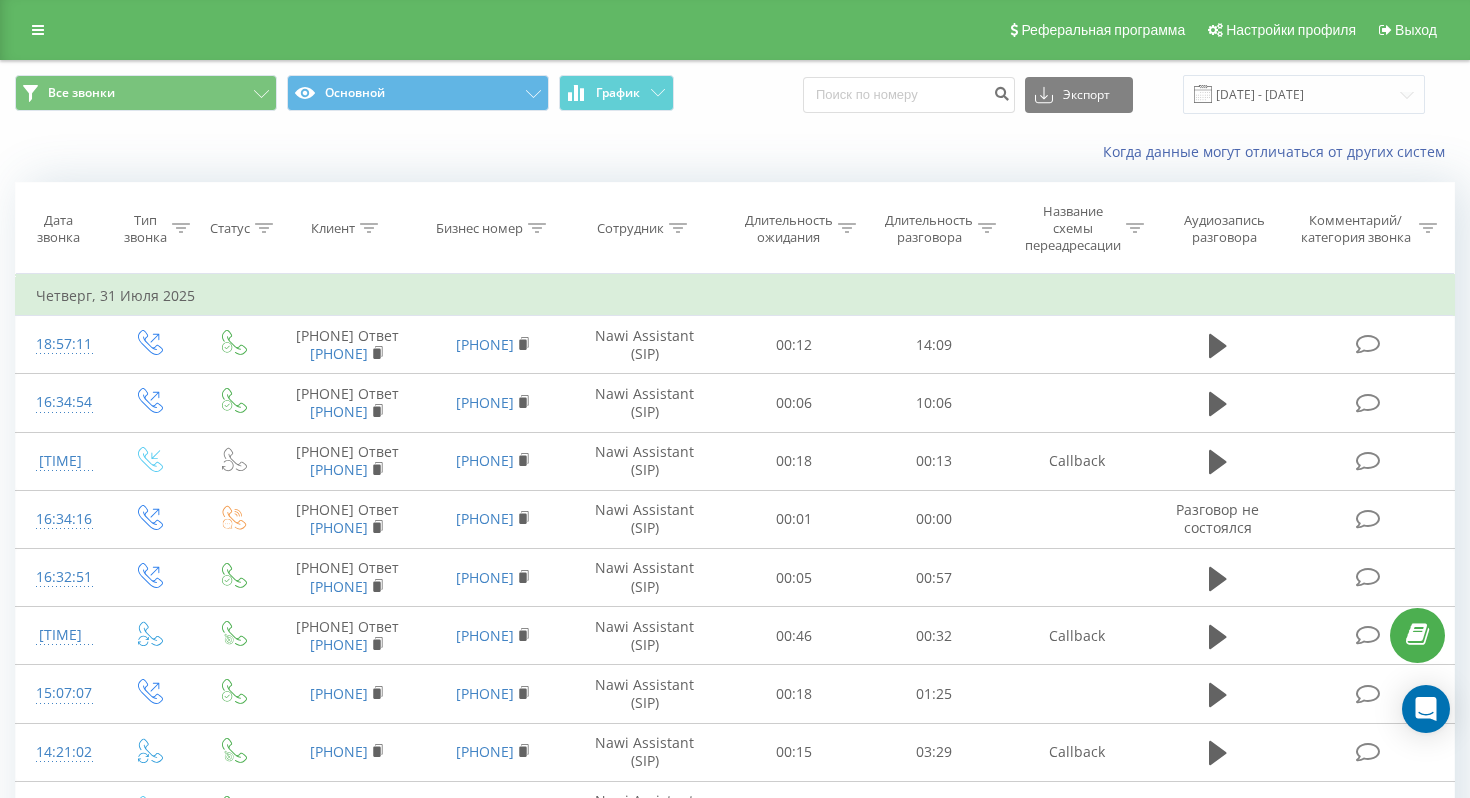 scroll, scrollTop: 0, scrollLeft: 0, axis: both 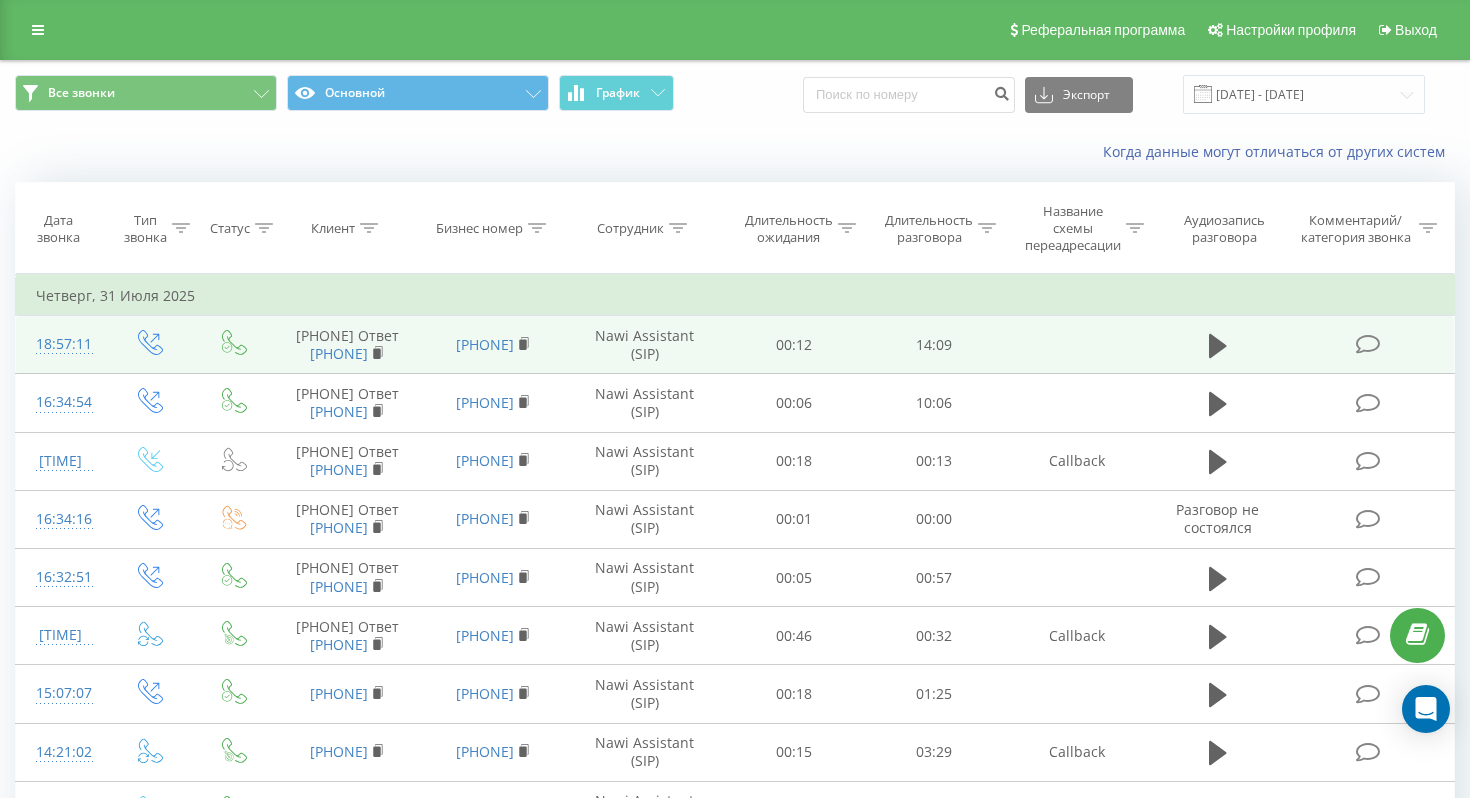 click at bounding box center [1367, 344] 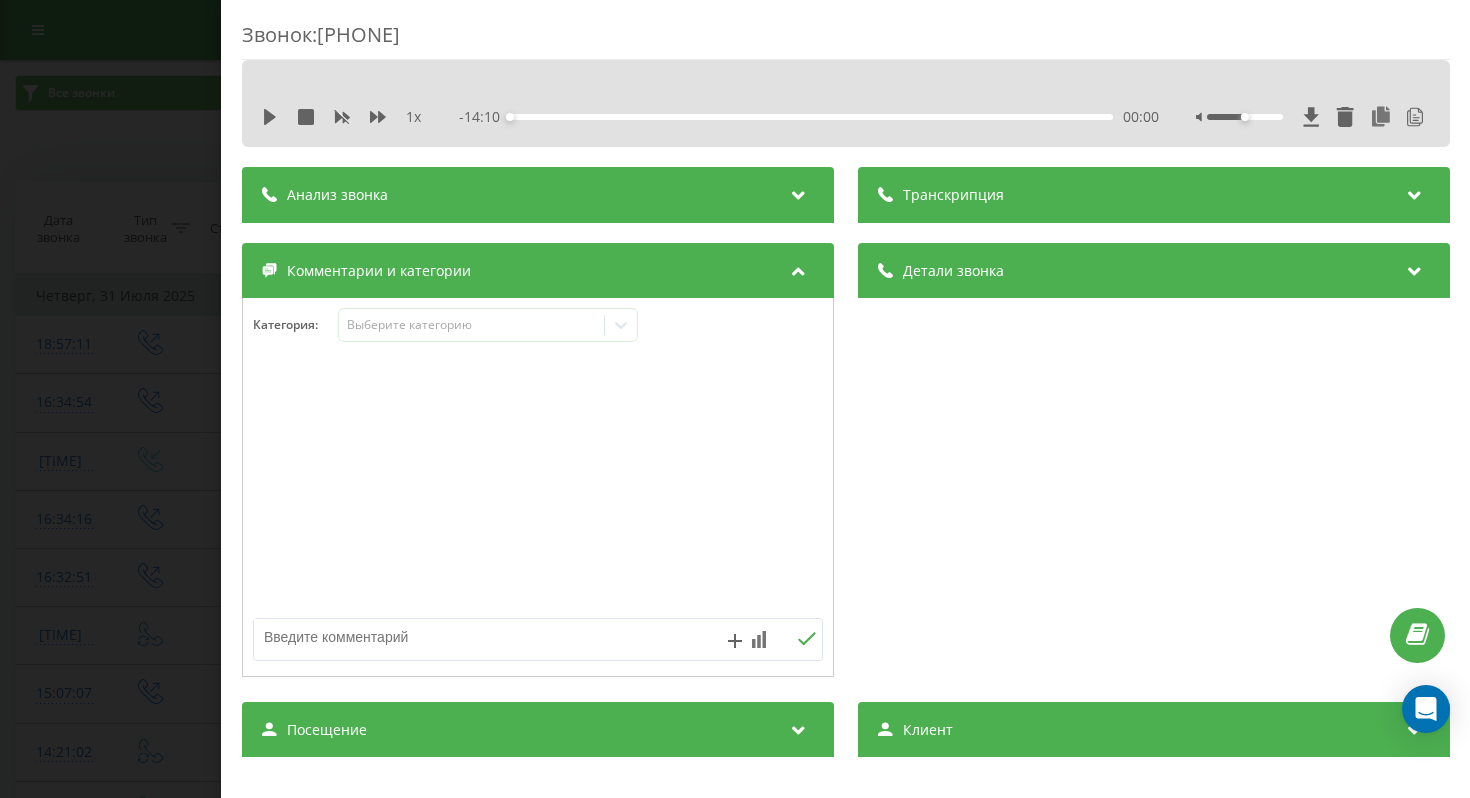 click at bounding box center (1414, 192) 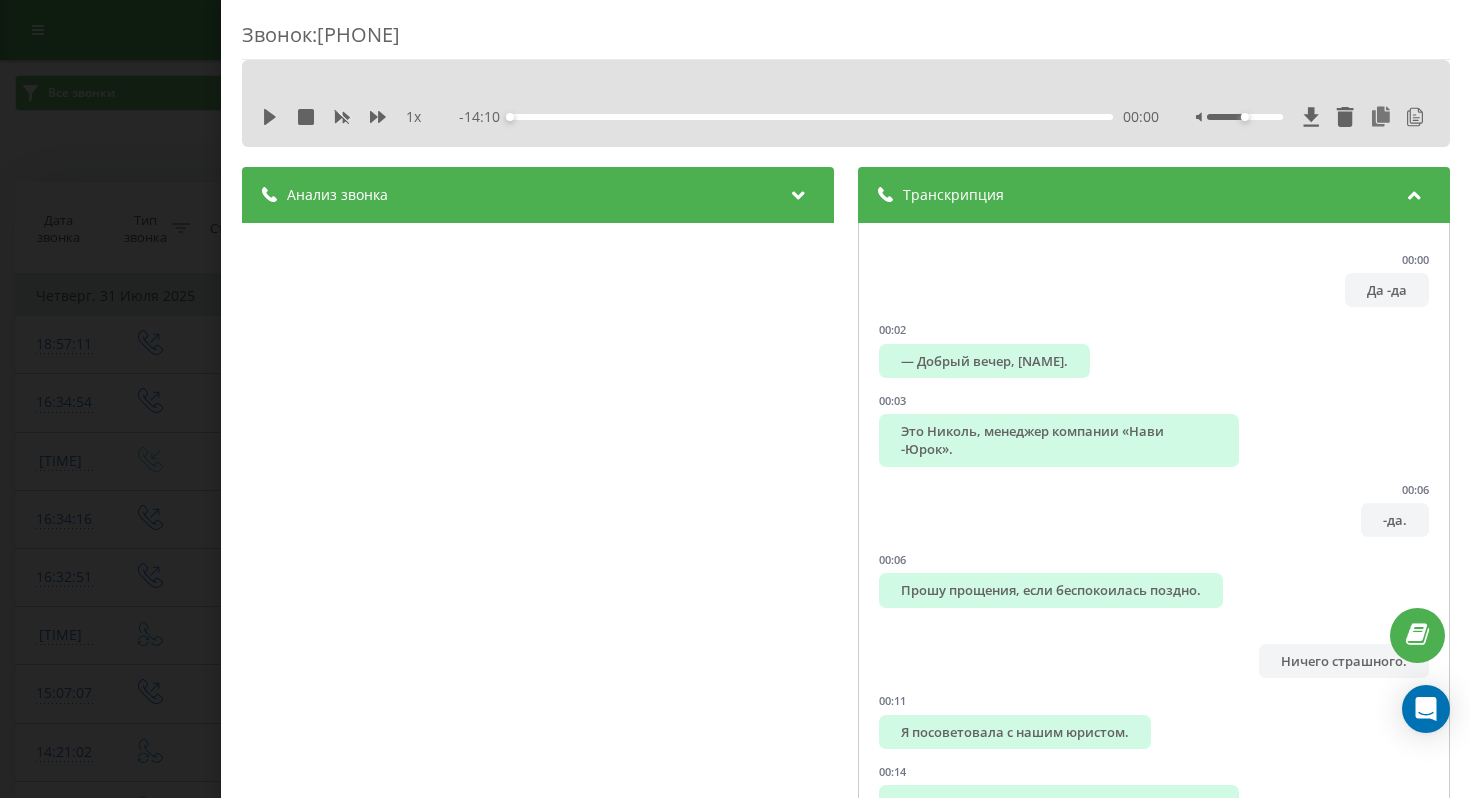 click on "Звонок : [PHONE]. [TIME] [TIME] Транскрипция [TIME] Да -да [TIME] — Добрый вечер, [NAME]. [TIME] Это Николь, менеджер компании «Нави -Юрок». [TIME] -да. [TIME] Прошу прощения, если беспокоилась поздно. [TIME] Ничего страшного. [TIME] Я посоветовала с нашим юристом. [TIME] В целом, да, их, возможно, привлечь к ответственности, имея те данные, которые вы озвучили. [TIME] Да -да. [TIME] Что, простите? [TIME] Ну, я сказал, да -да. [TIME] Я имею данные. [TIME] А, да, простите, не услышал. [TIME] Дело в том, что получается минимальная цена нашего кейса — это 50 000 крон, сопровождение юридическое. [TIME] Ё. [TIME] Я понял. [TIME] [TIME] [TIME]" at bounding box center (735, 399) 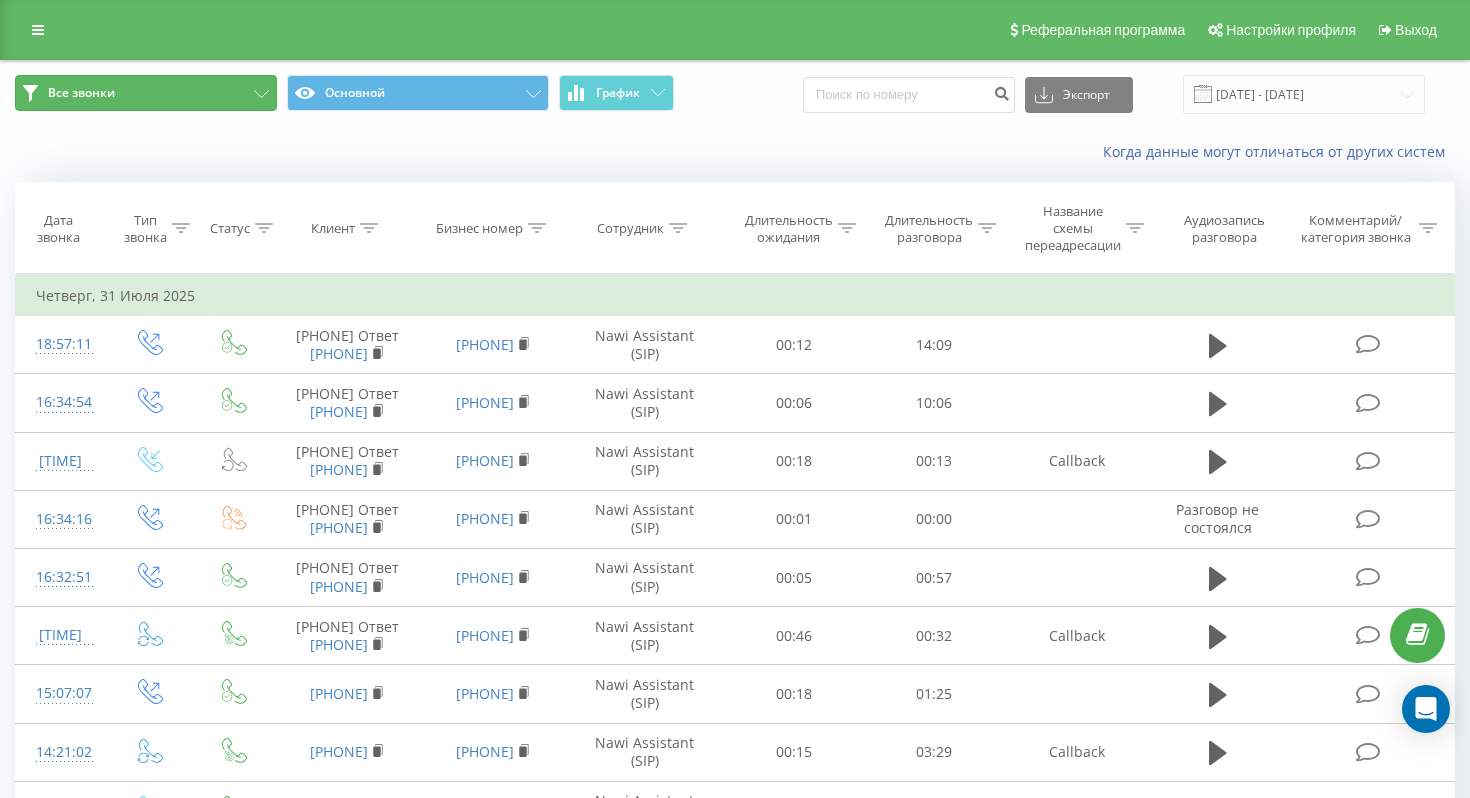 click on "Все звонки" at bounding box center (146, 93) 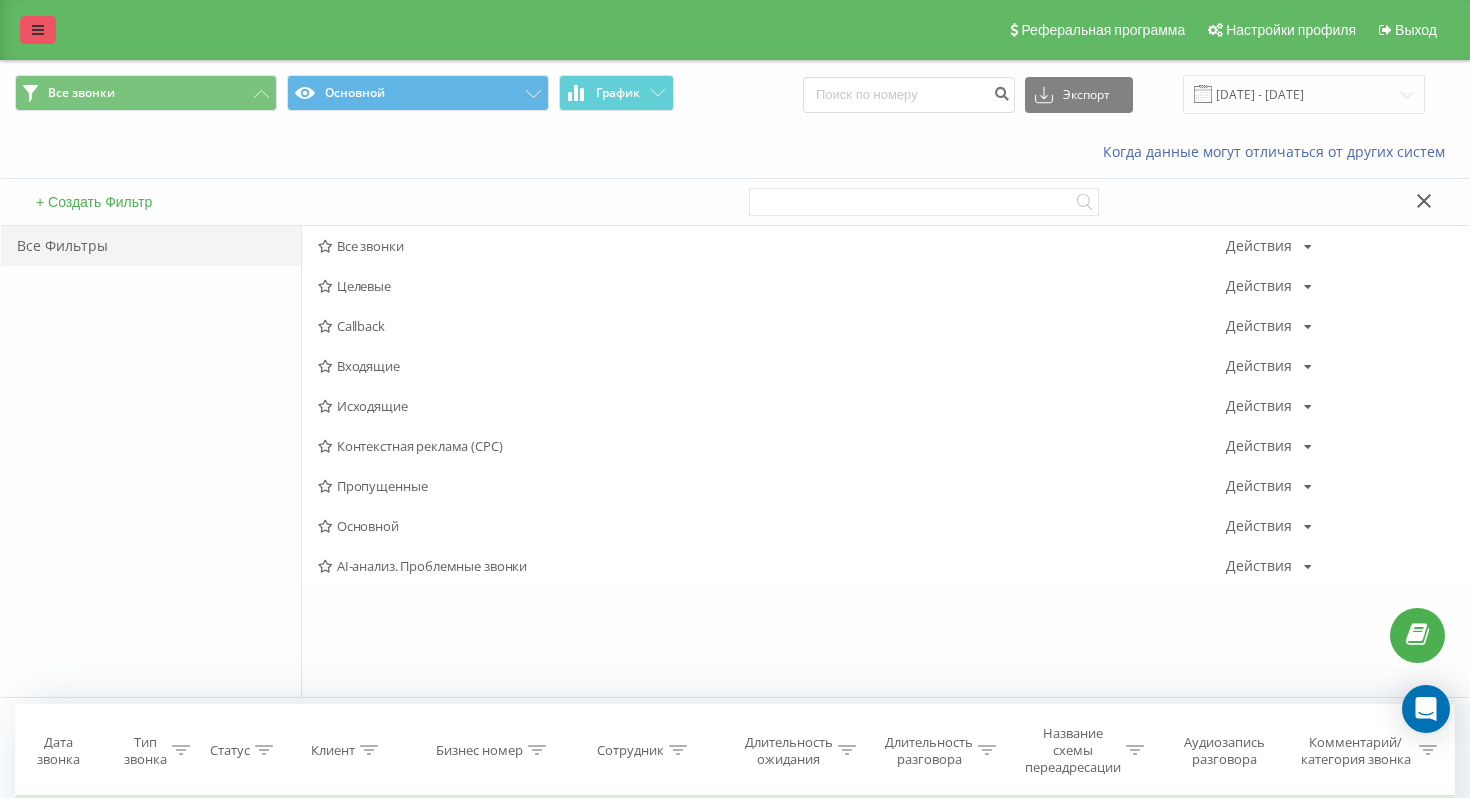 click at bounding box center (38, 30) 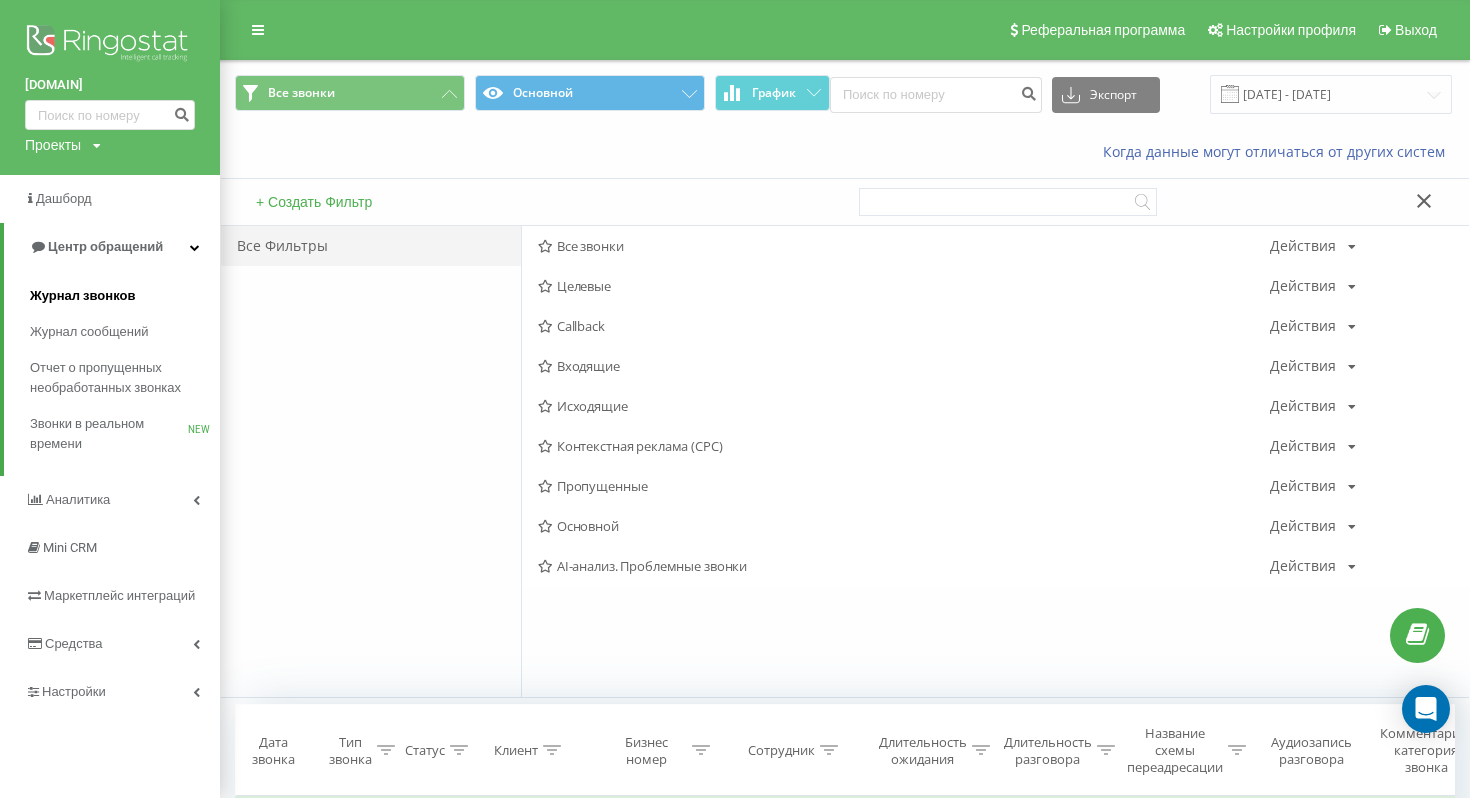 click on "Журнал звонков" at bounding box center (82, 296) 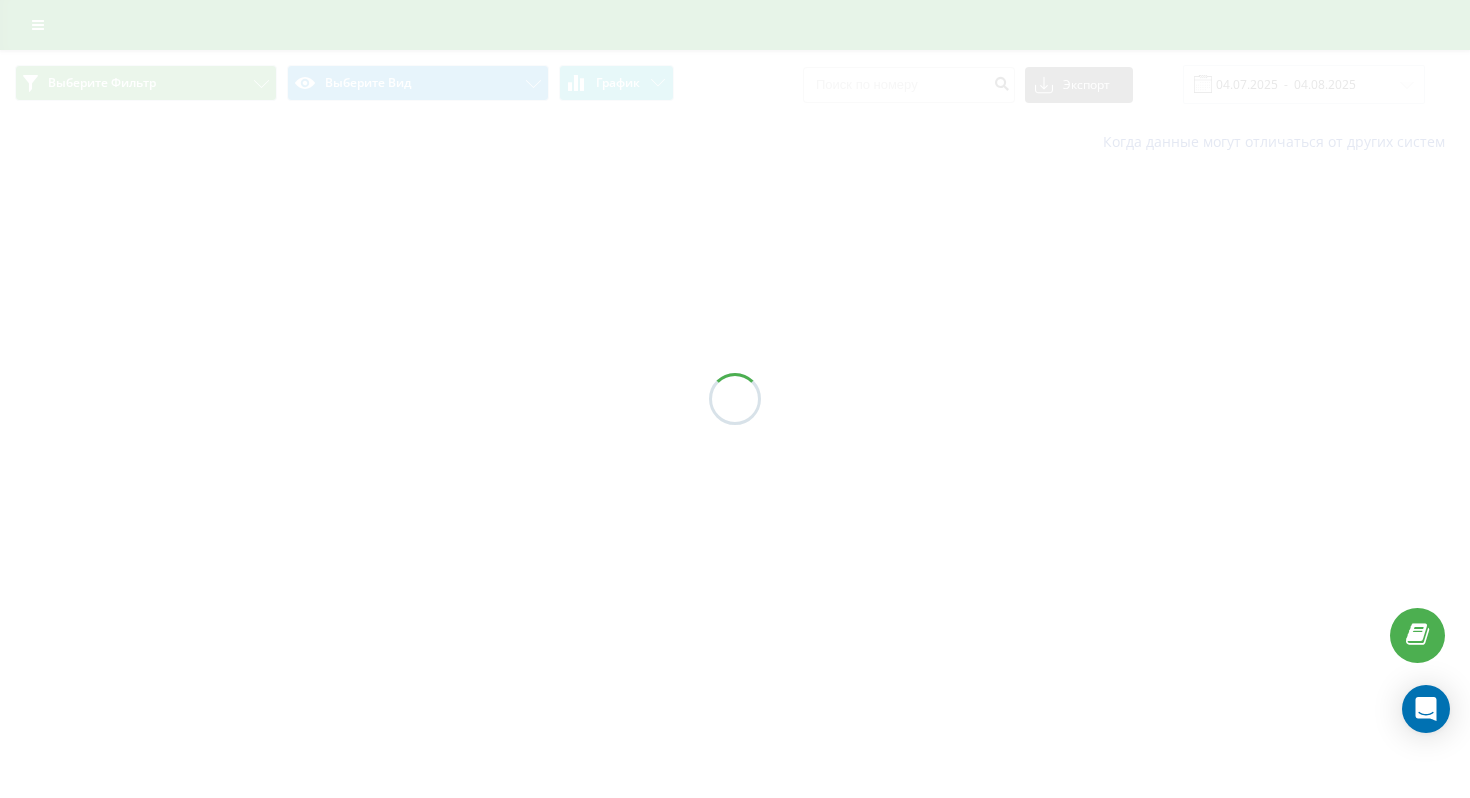 scroll, scrollTop: 0, scrollLeft: 0, axis: both 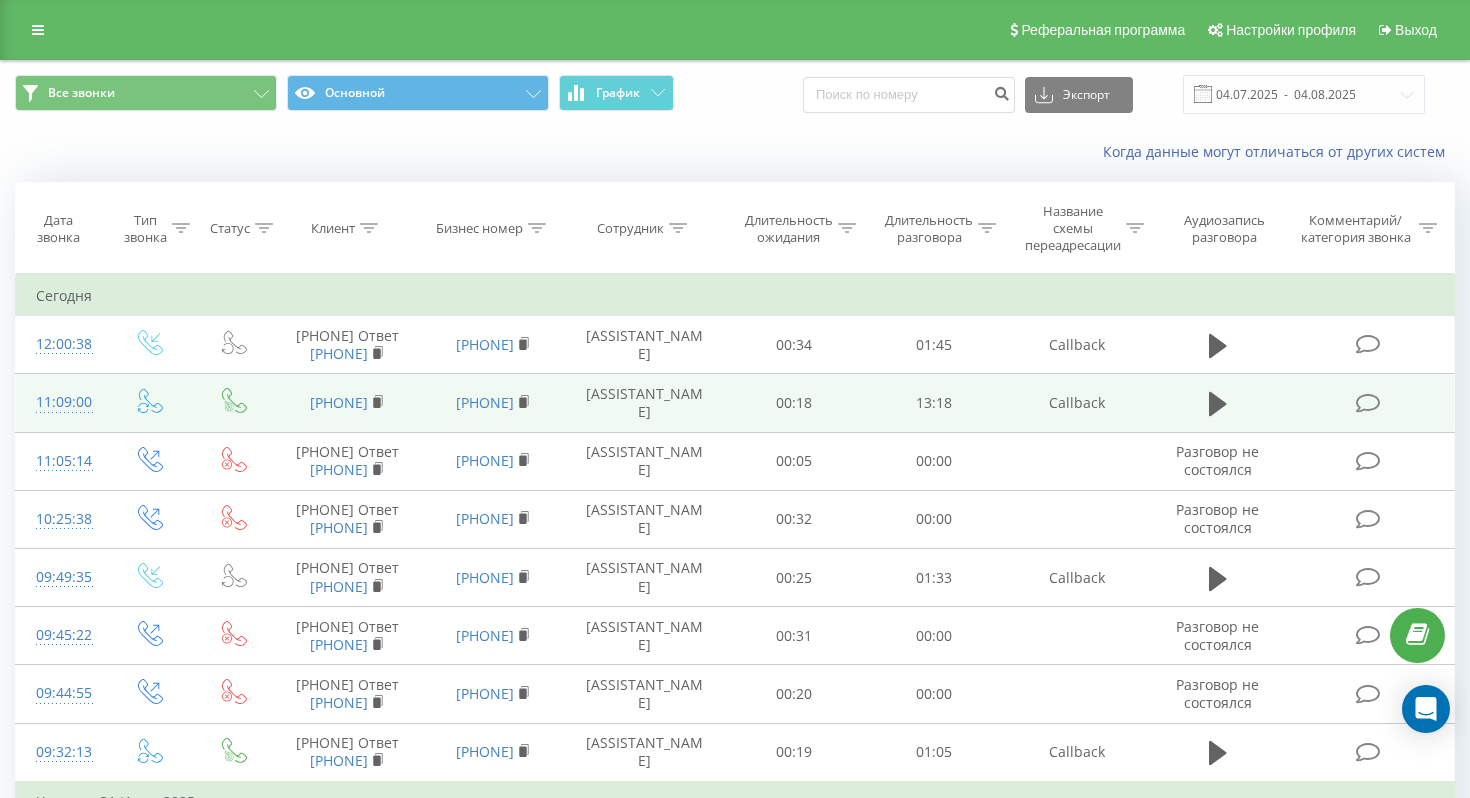 click at bounding box center (1367, 403) 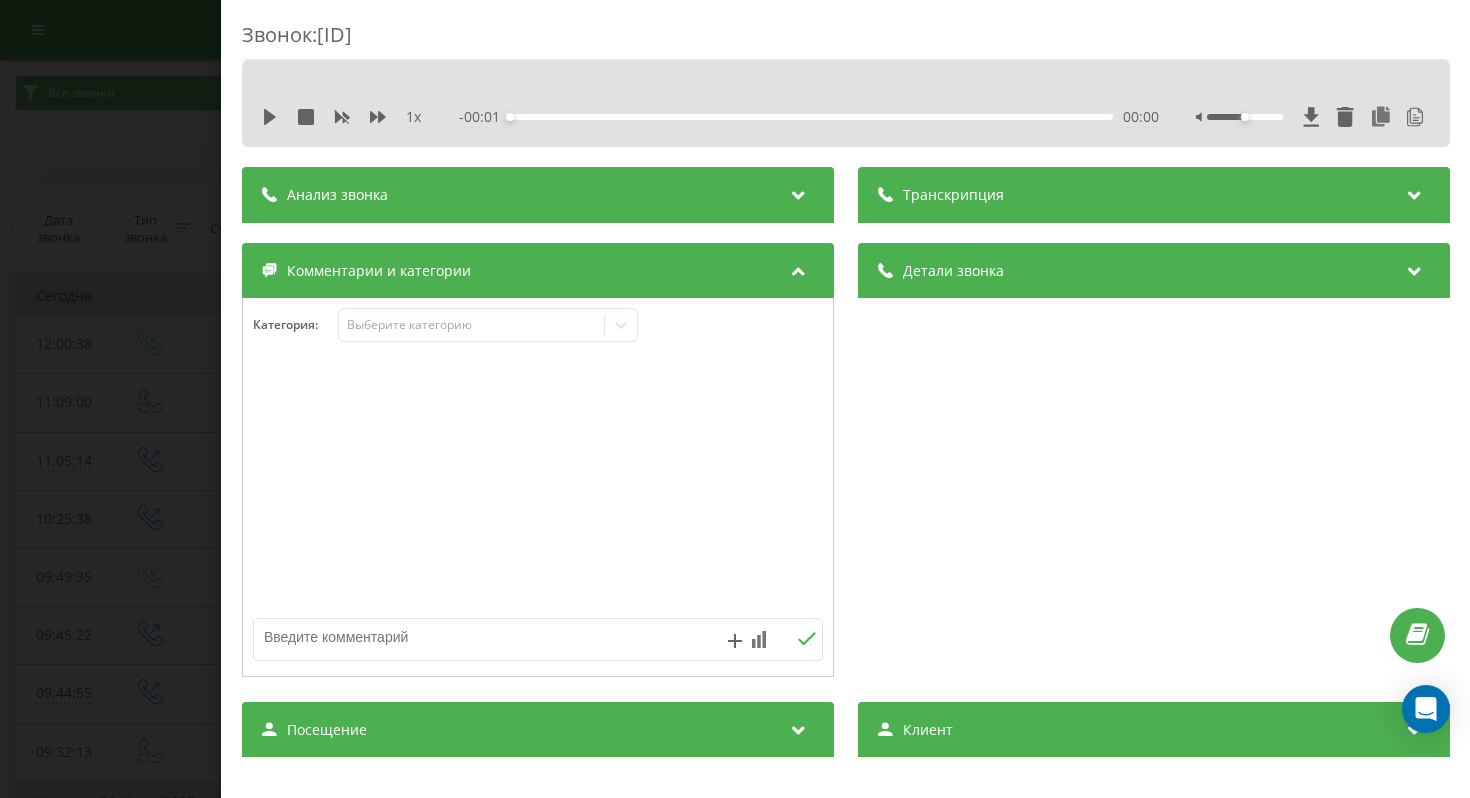 click at bounding box center (1414, 192) 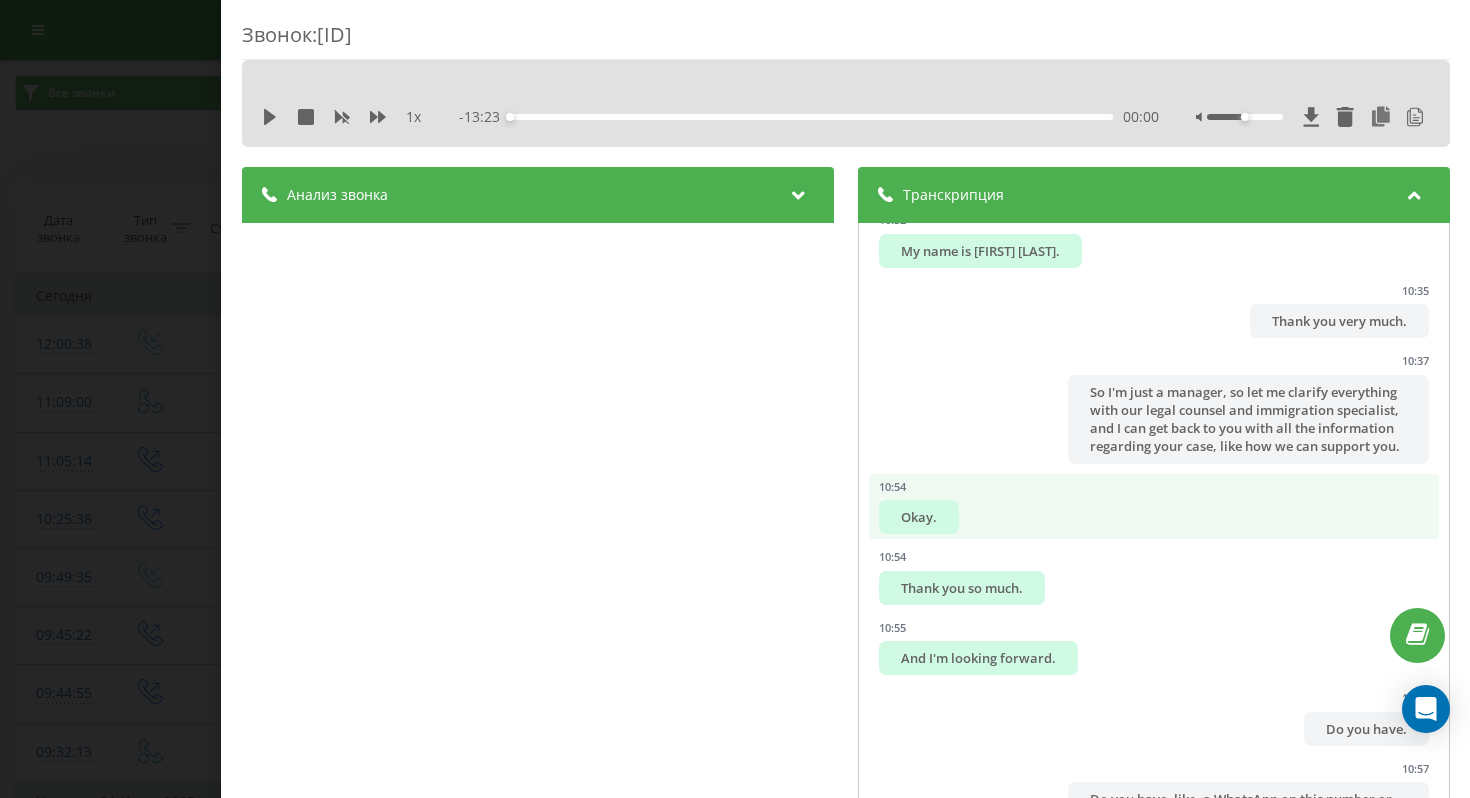 scroll, scrollTop: 14748, scrollLeft: 0, axis: vertical 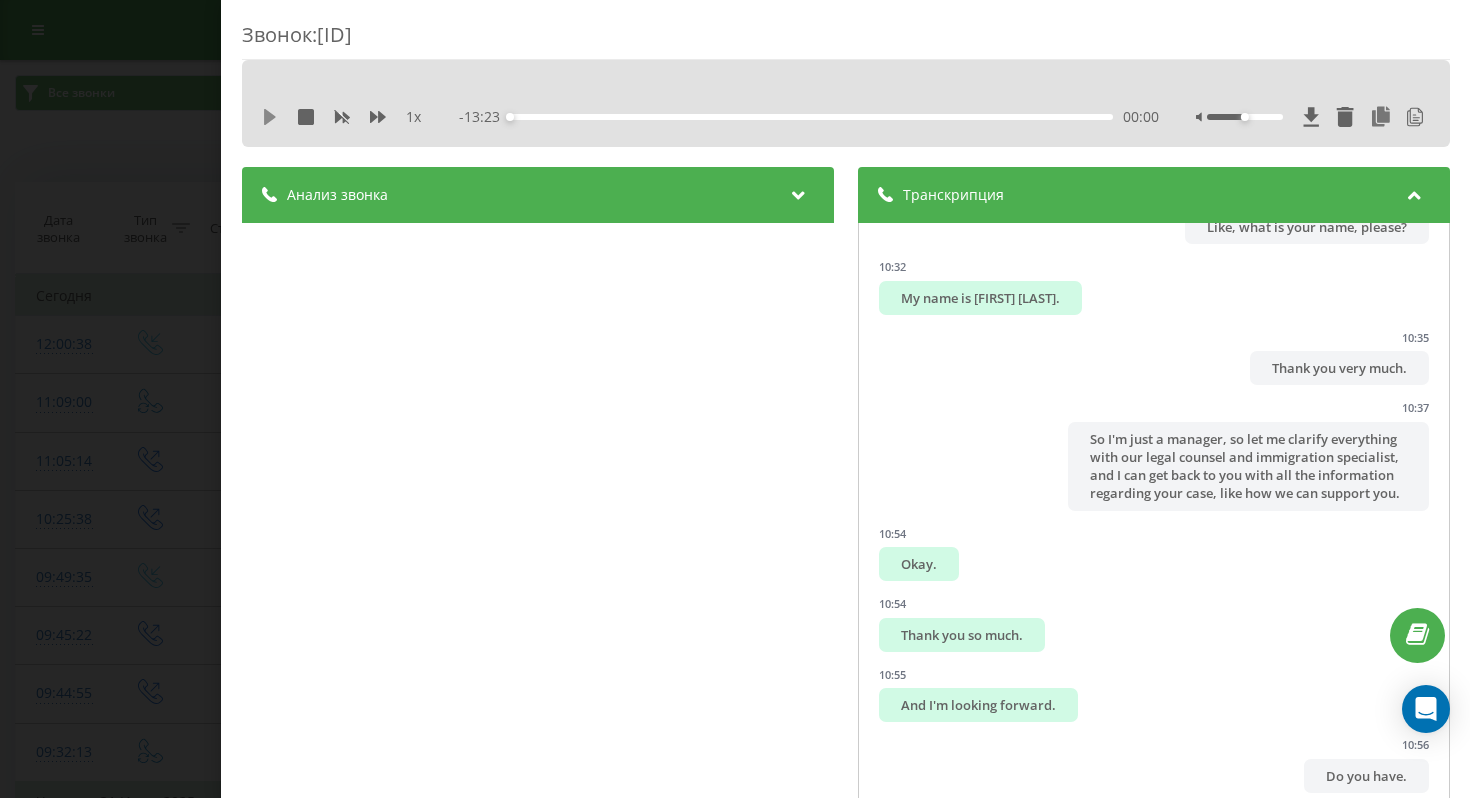 click 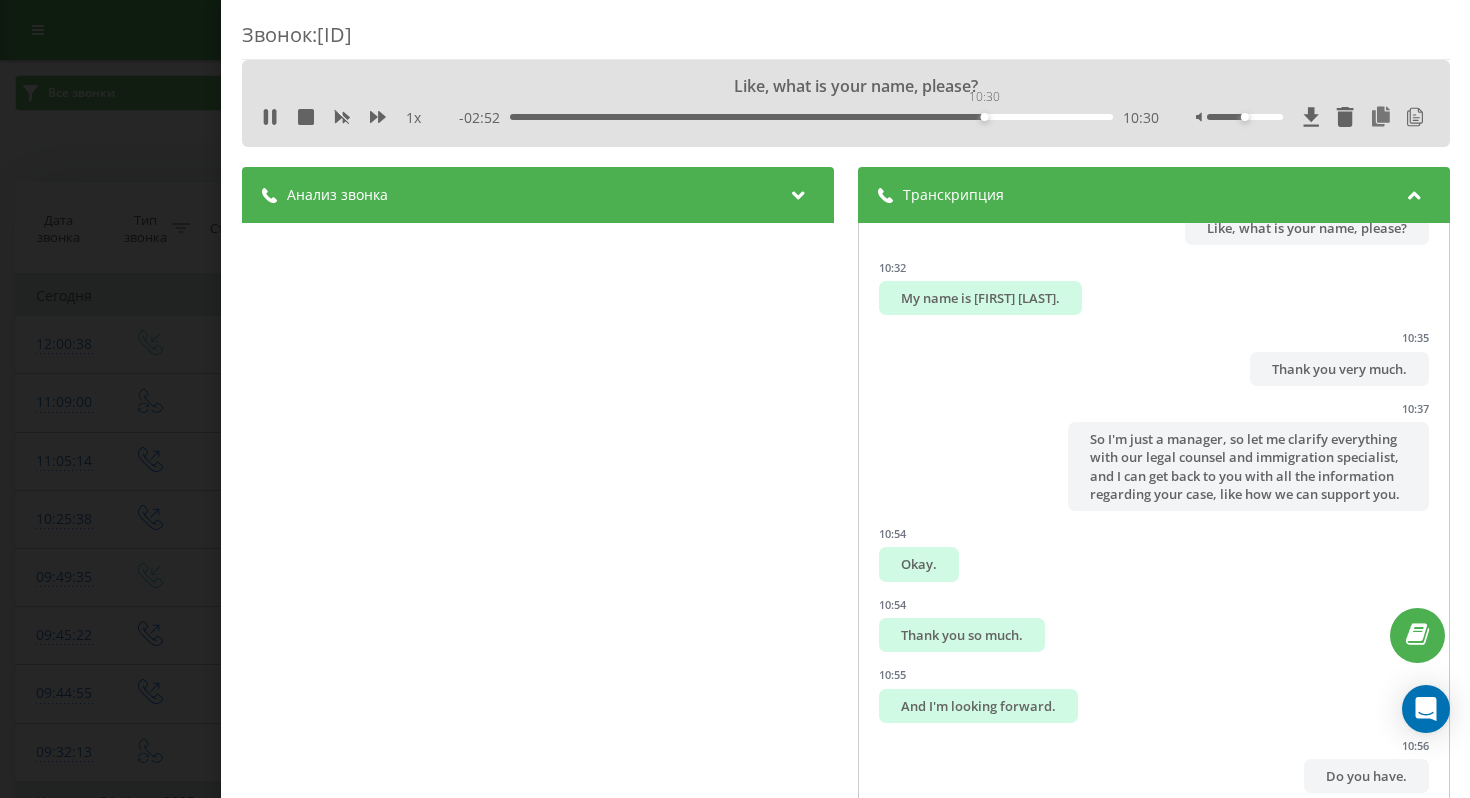 drag, startPoint x: 513, startPoint y: 117, endPoint x: 984, endPoint y: 119, distance: 471.00424 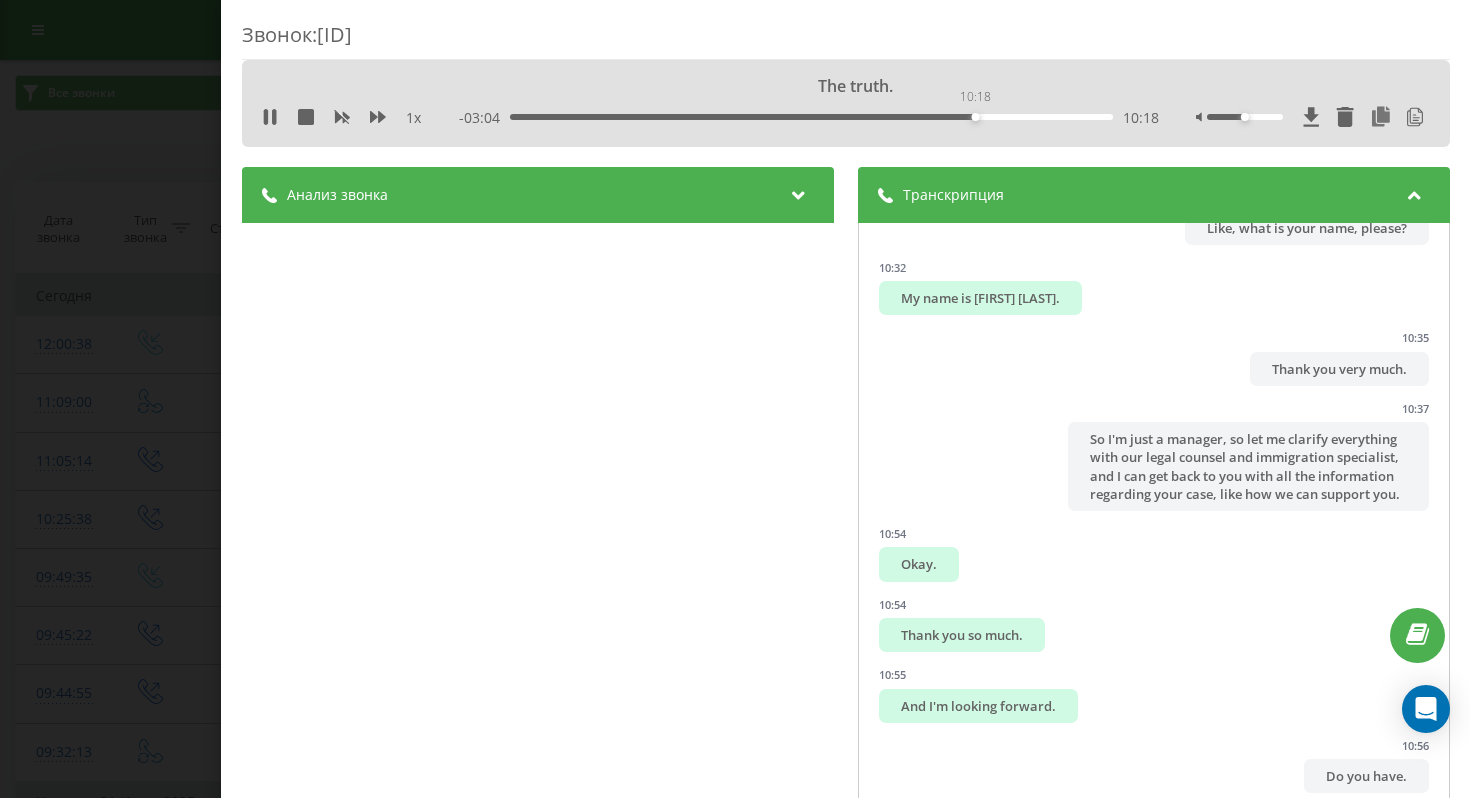 click on "10:18" at bounding box center (975, 117) 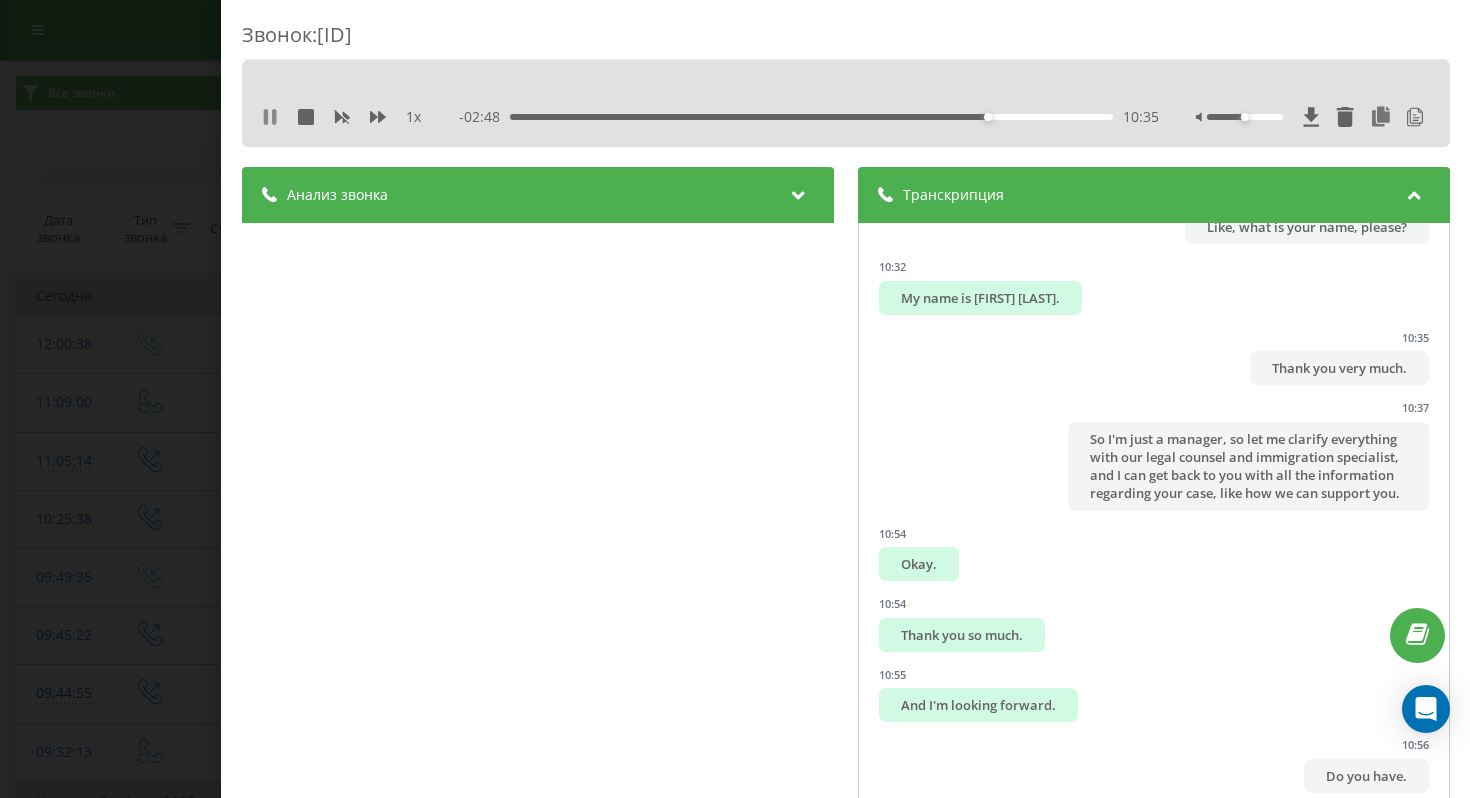 click 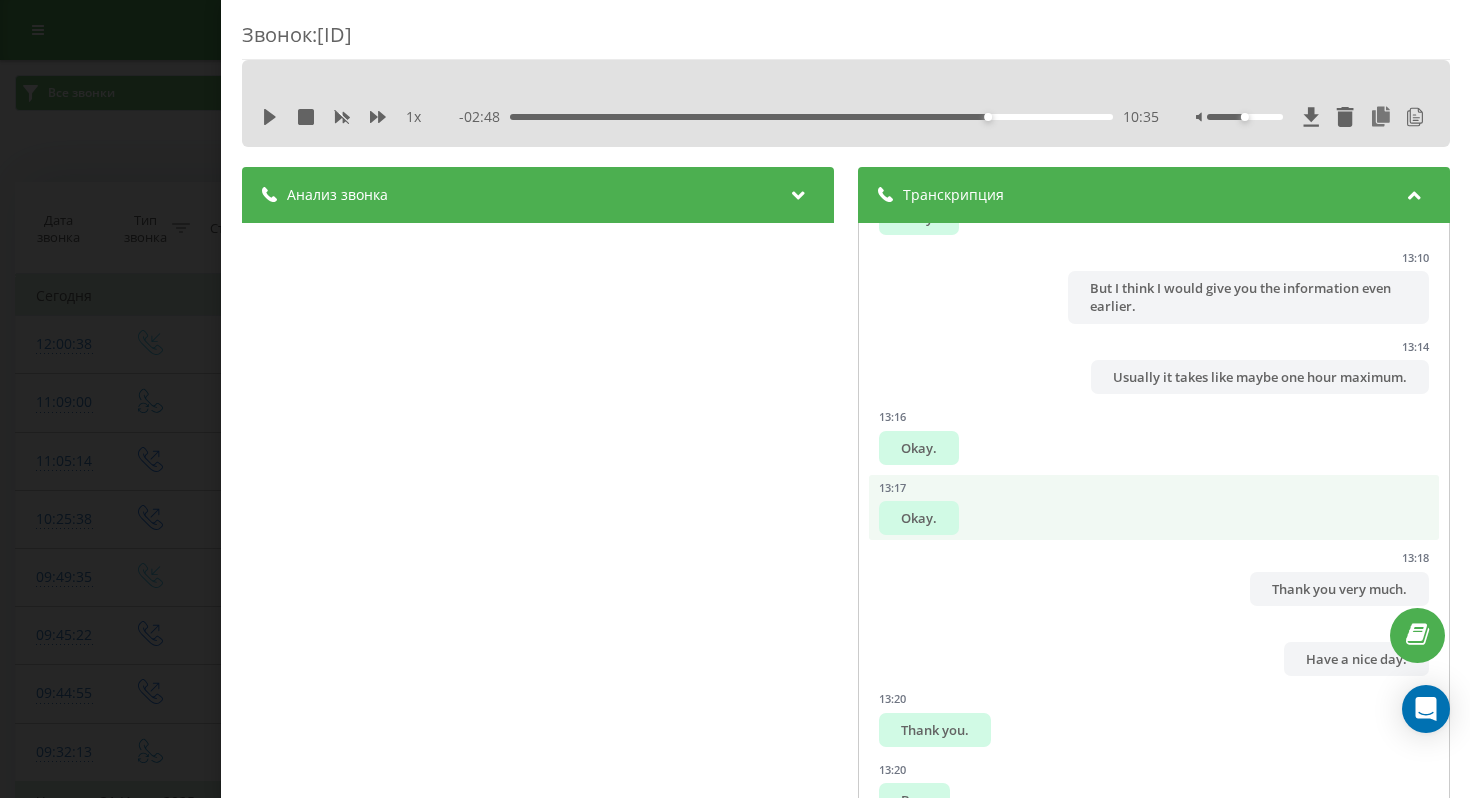scroll, scrollTop: 20169, scrollLeft: 0, axis: vertical 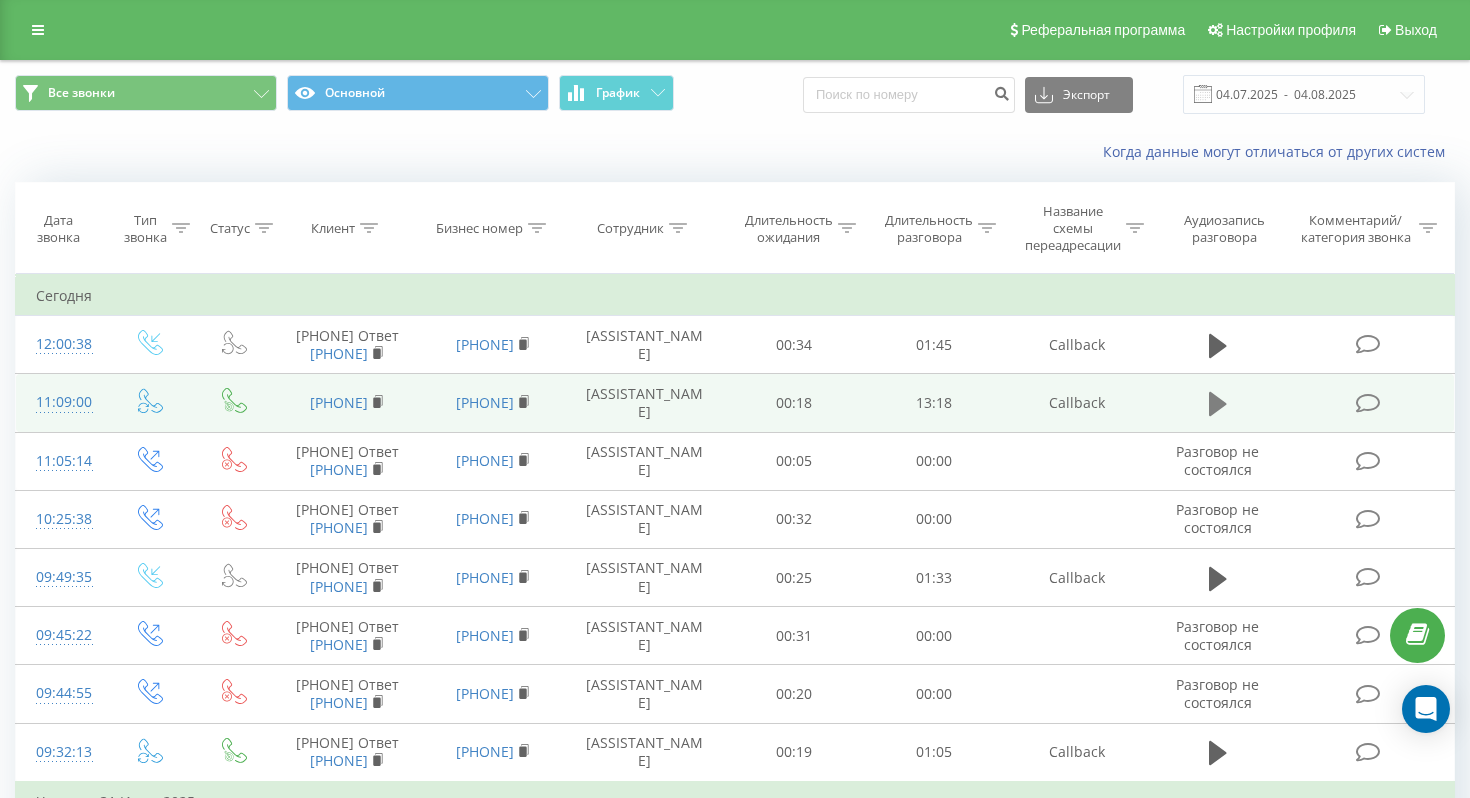 click 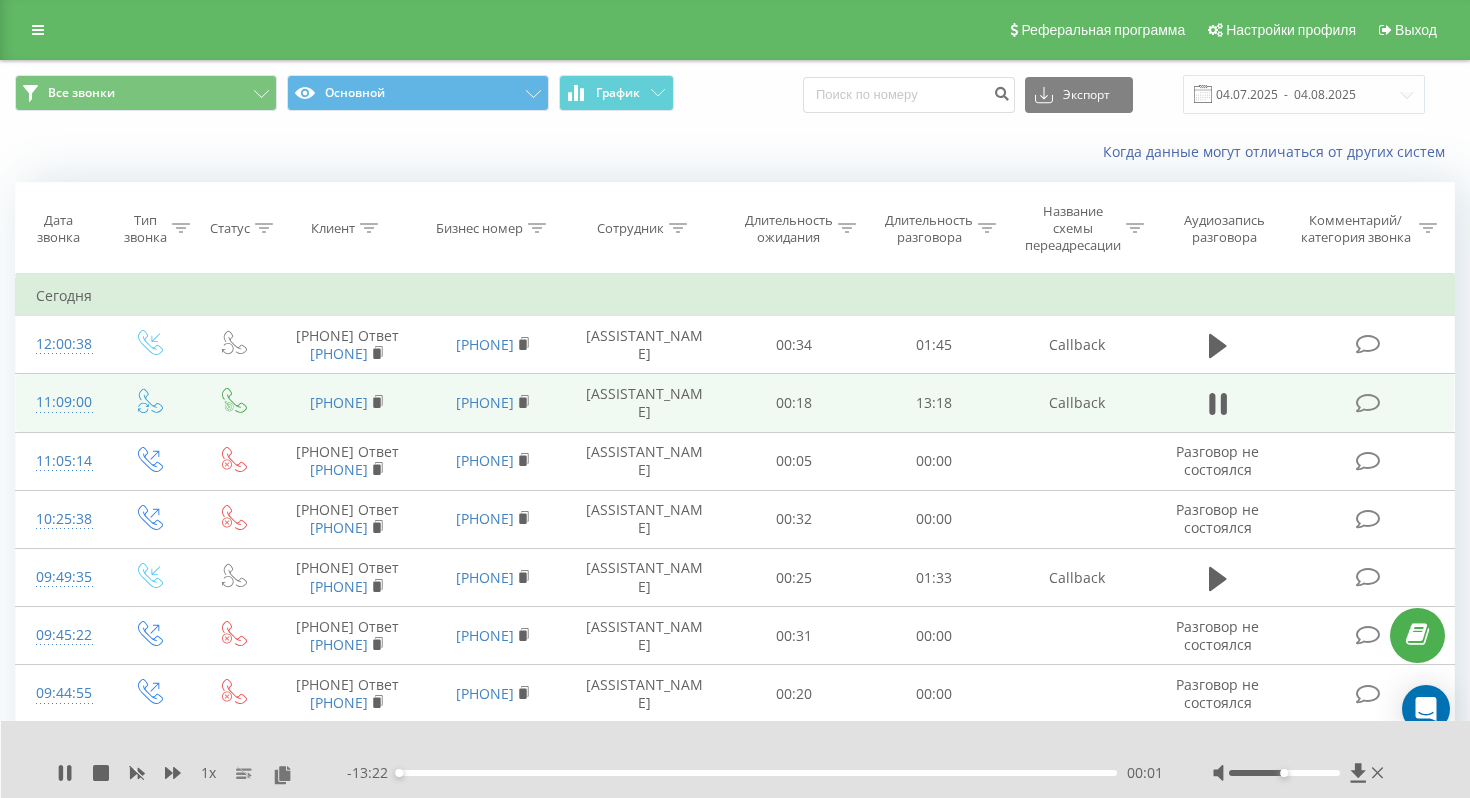 click on "00:01" at bounding box center (757, 773) 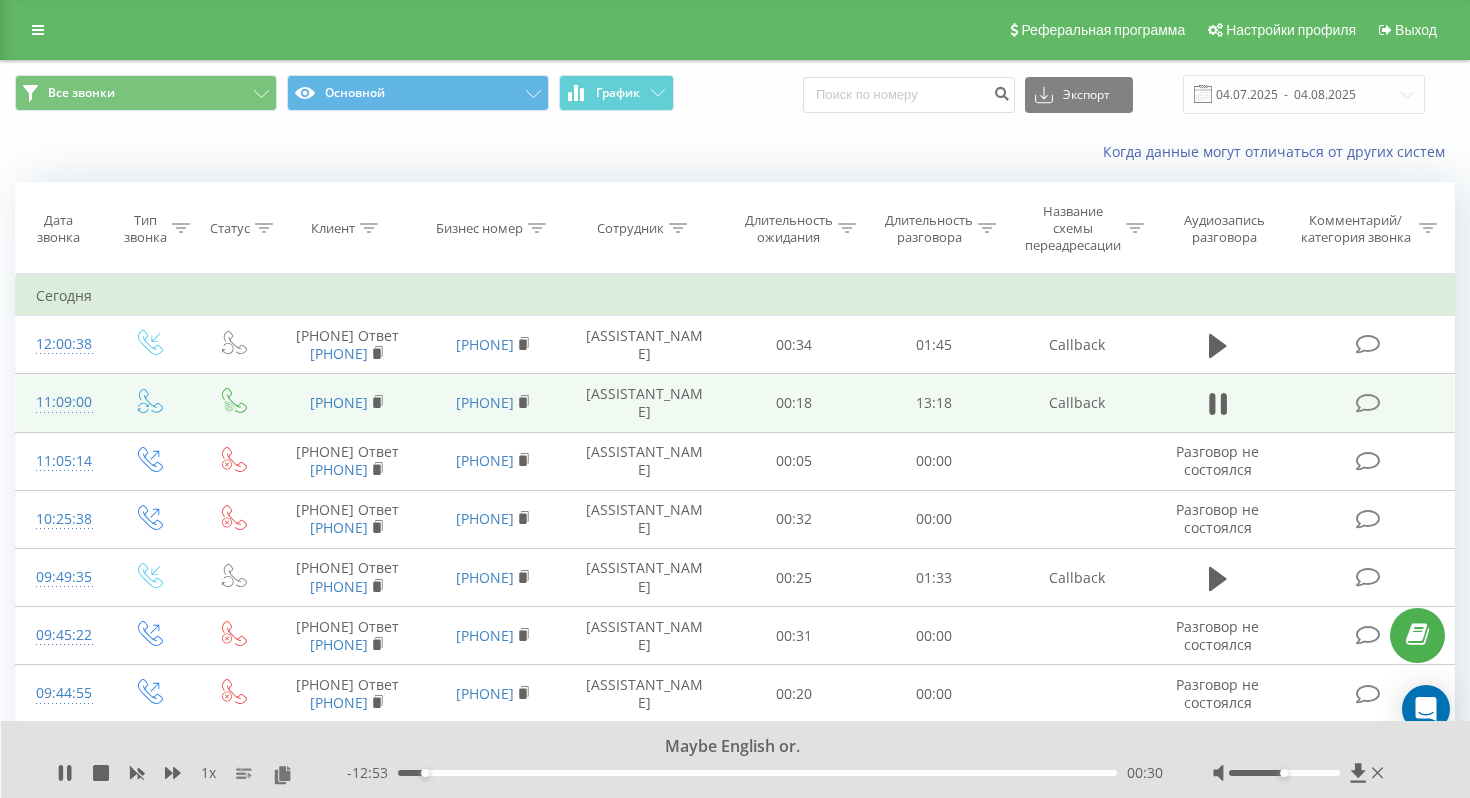 click on "00:30" at bounding box center [757, 773] 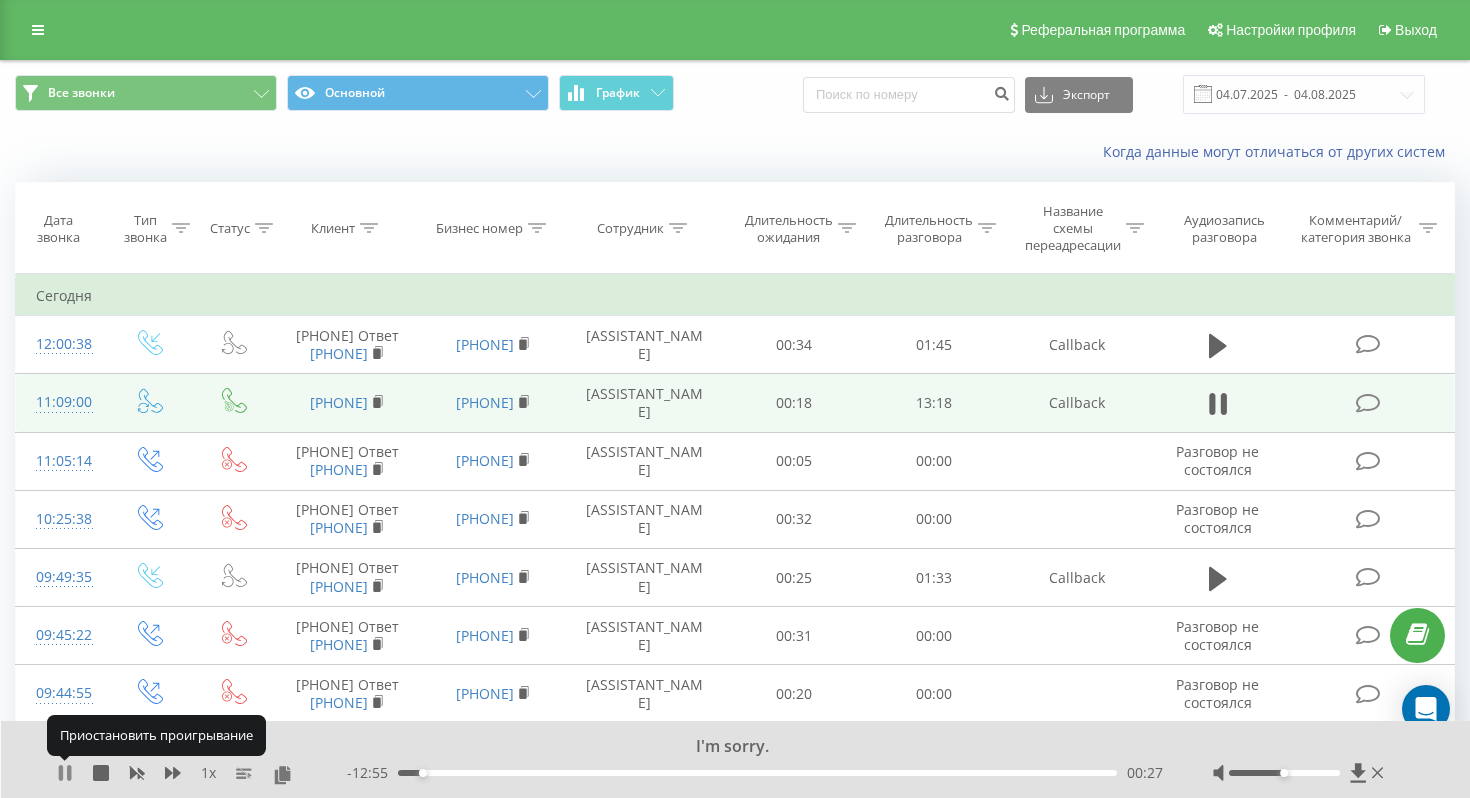 click 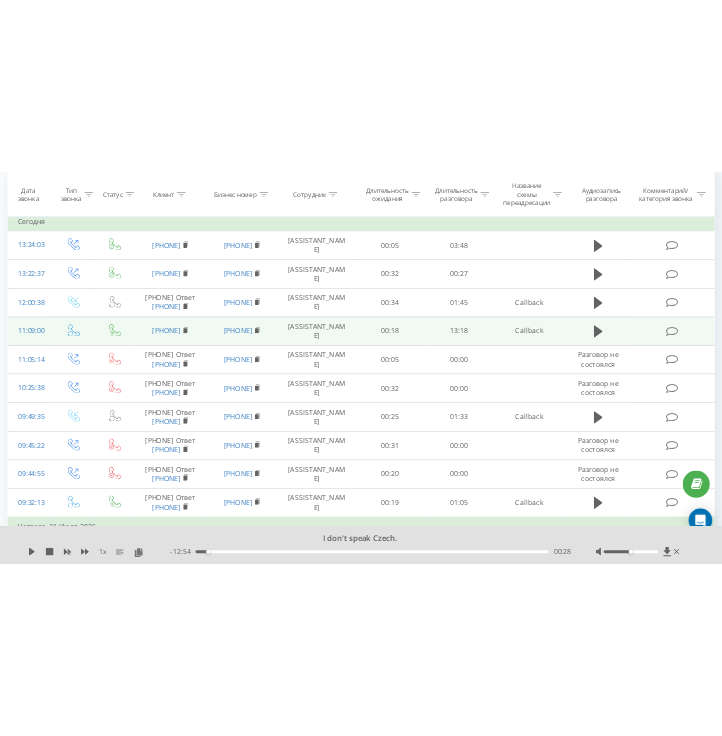scroll, scrollTop: 0, scrollLeft: 0, axis: both 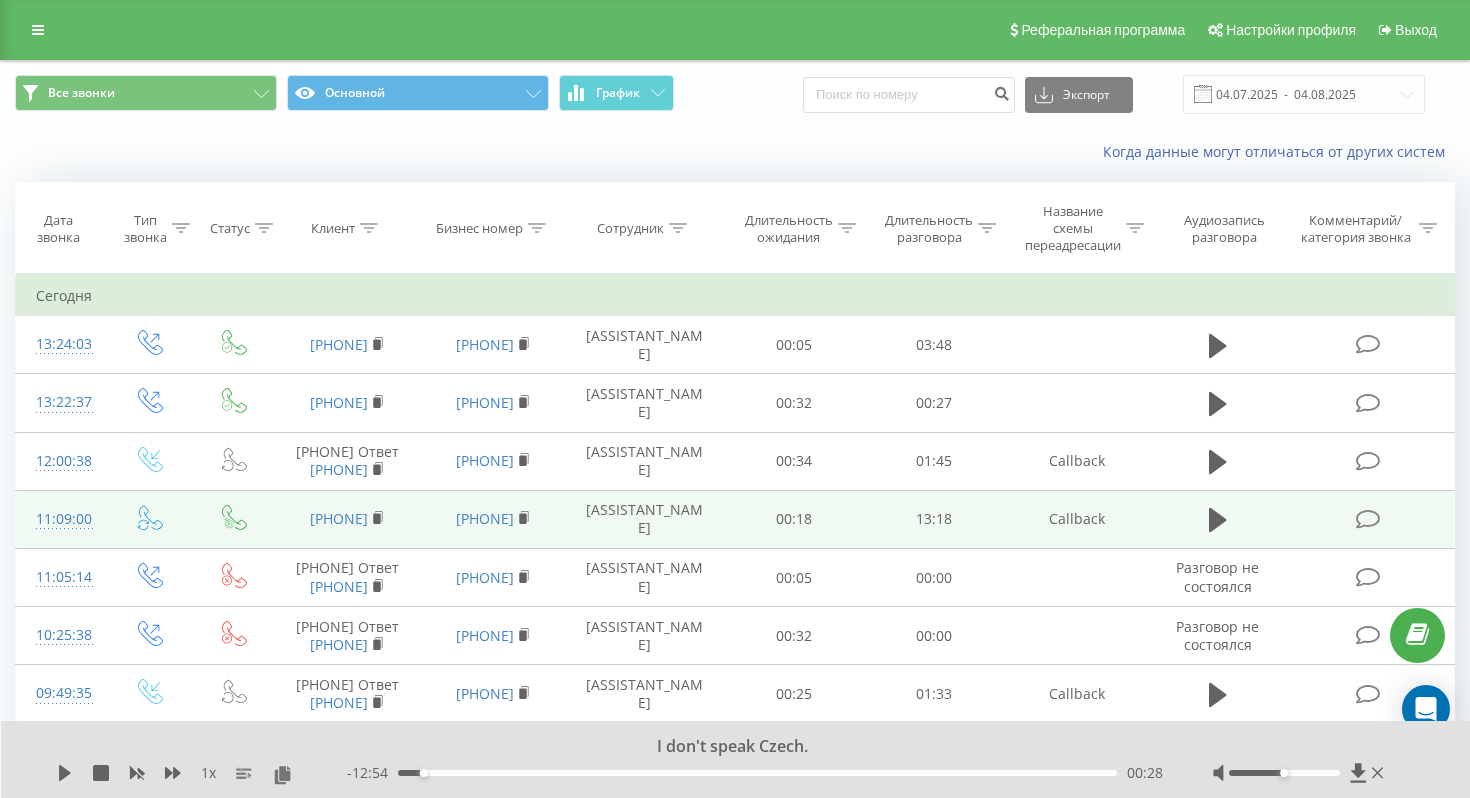 click on "13:18" at bounding box center [934, 519] 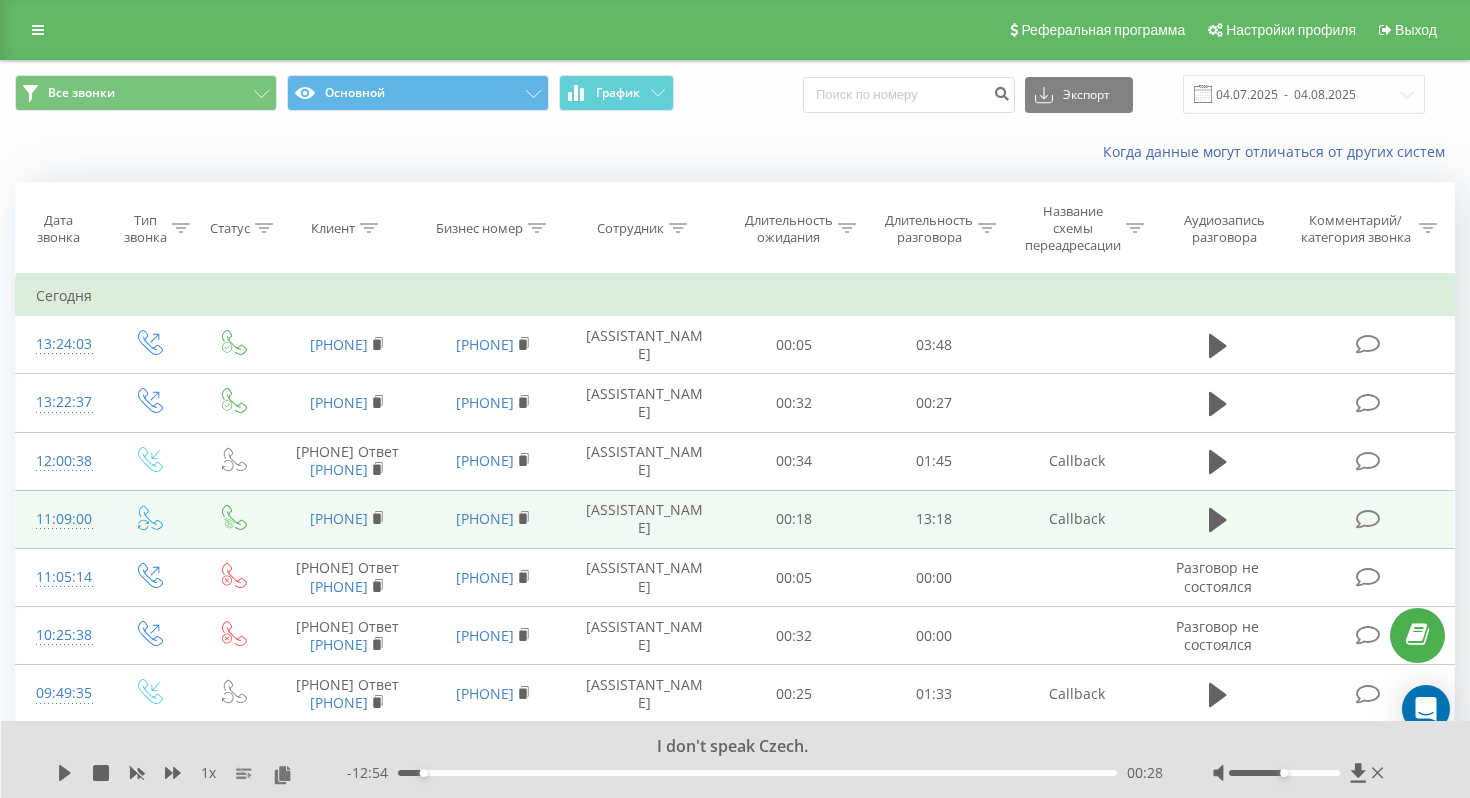 click on "13:18" at bounding box center (934, 519) 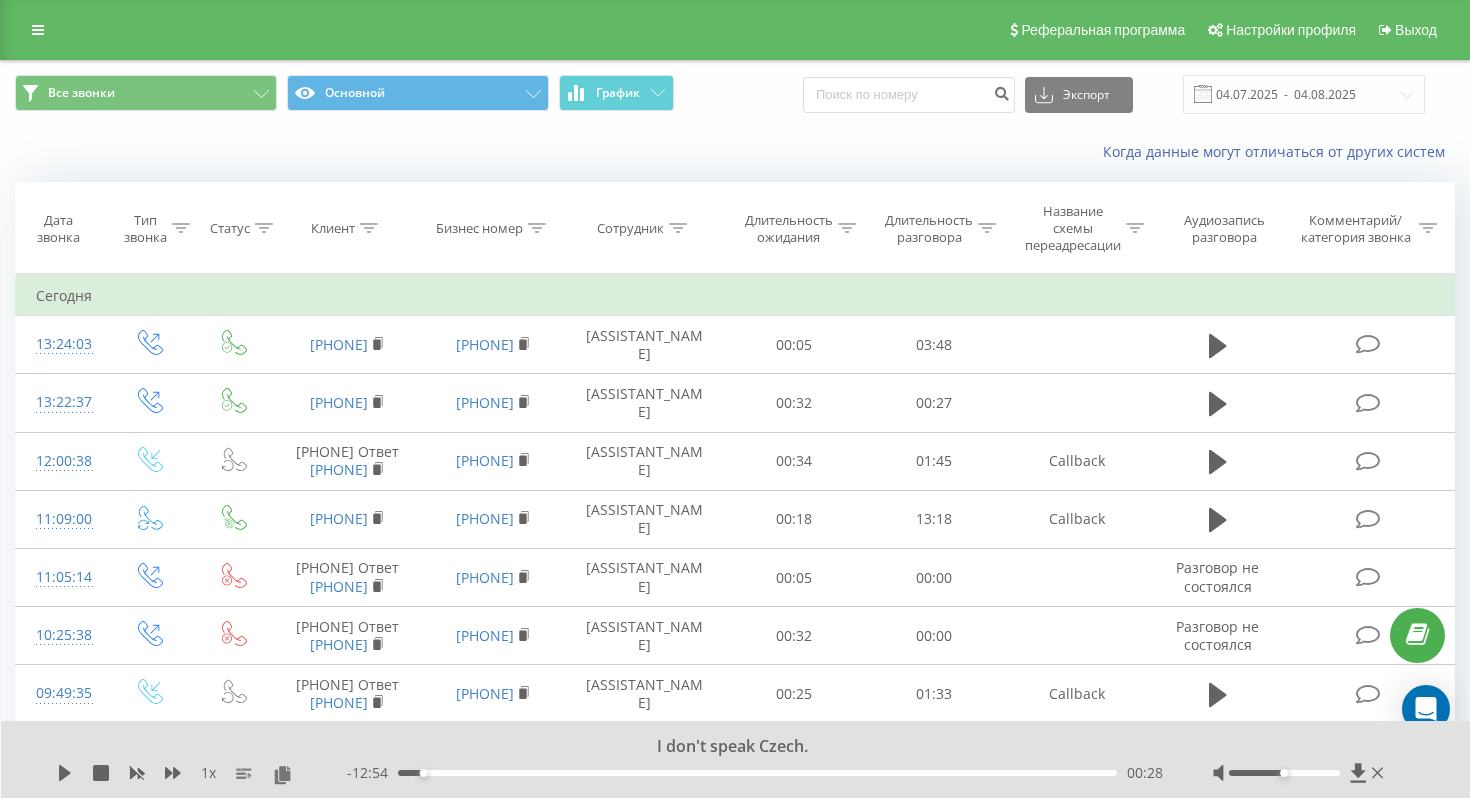 click on "00:28" at bounding box center [757, 773] 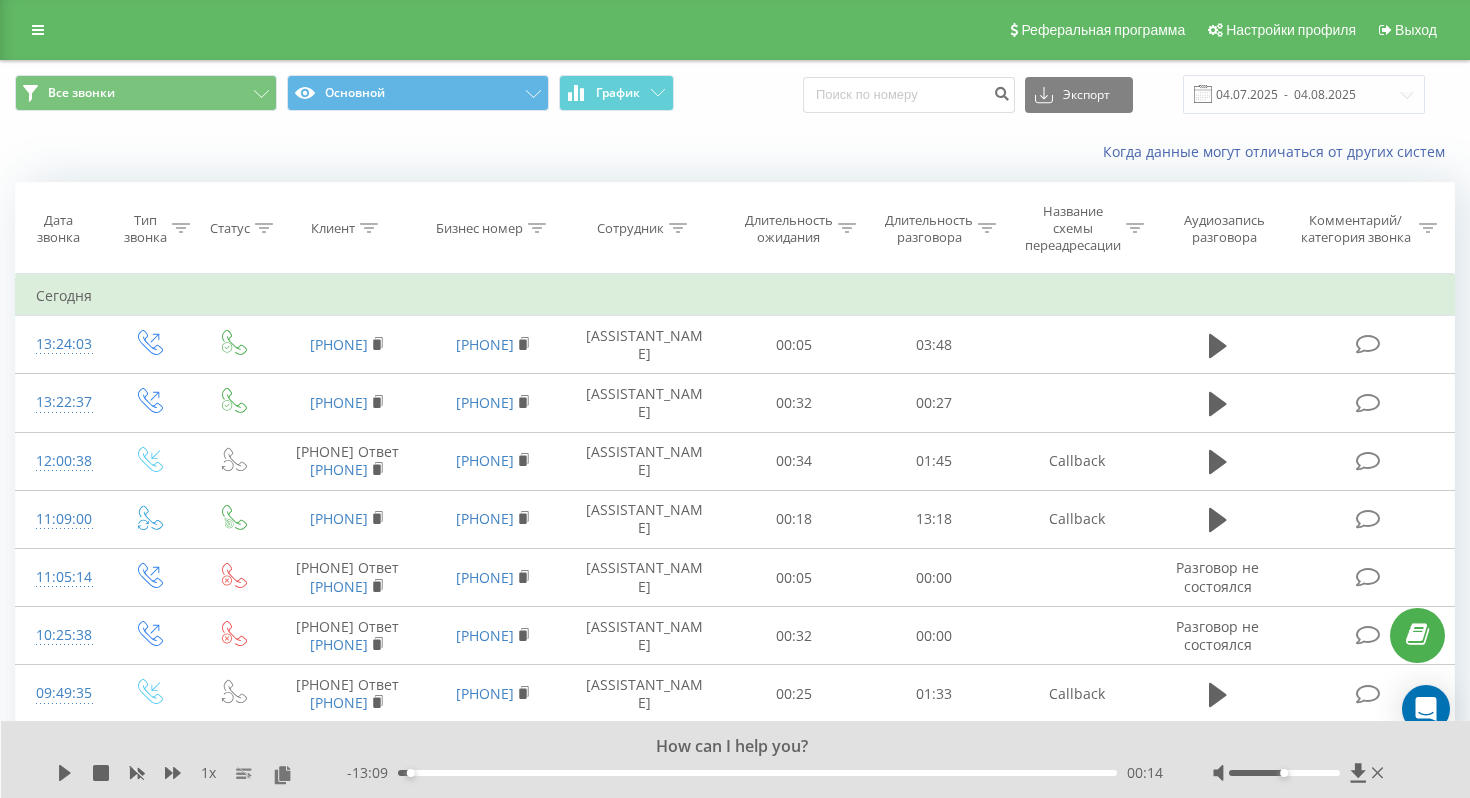 click on "00:14" at bounding box center [757, 773] 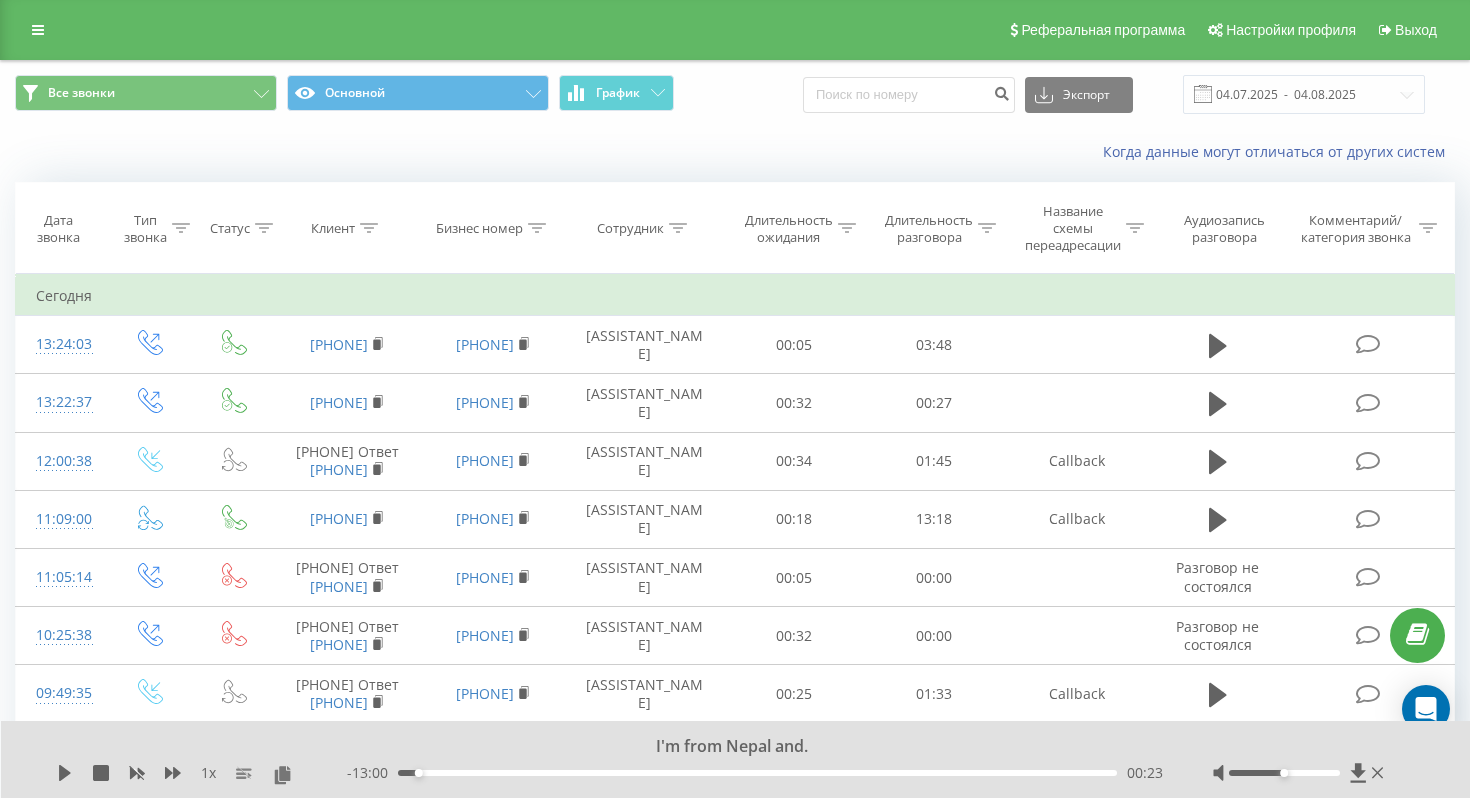 click on "00:23" at bounding box center [757, 773] 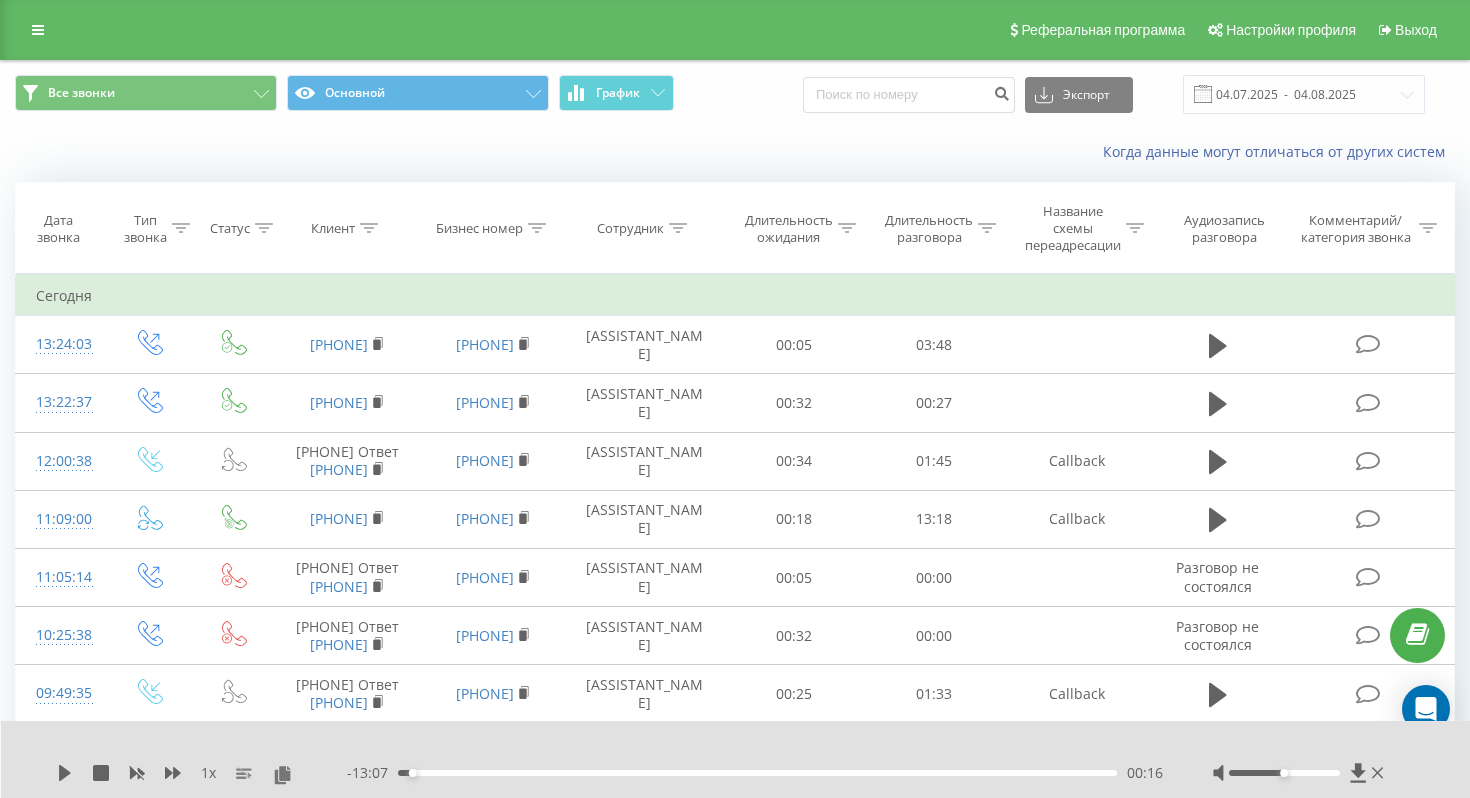 click on "00:16" at bounding box center (413, 773) 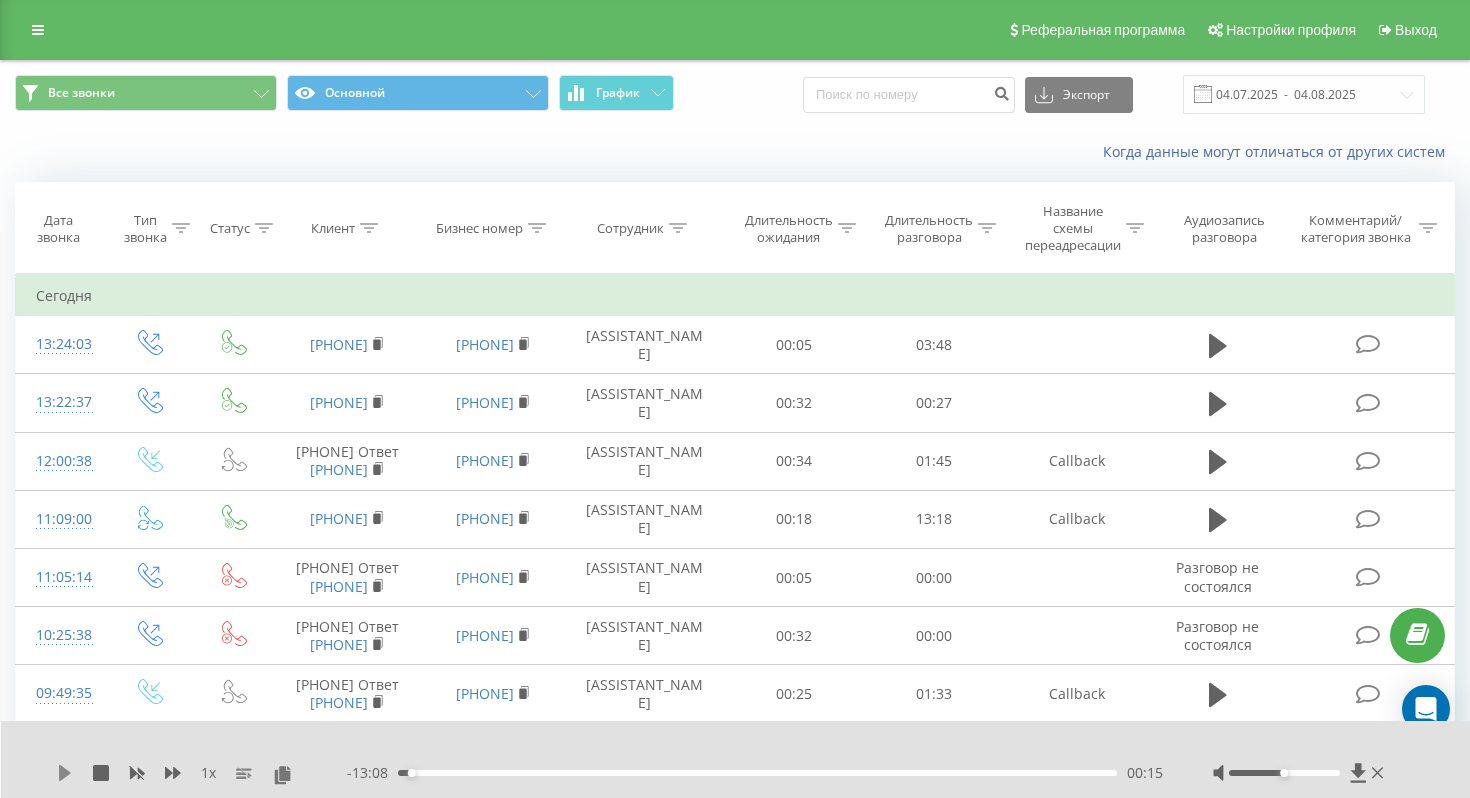 click 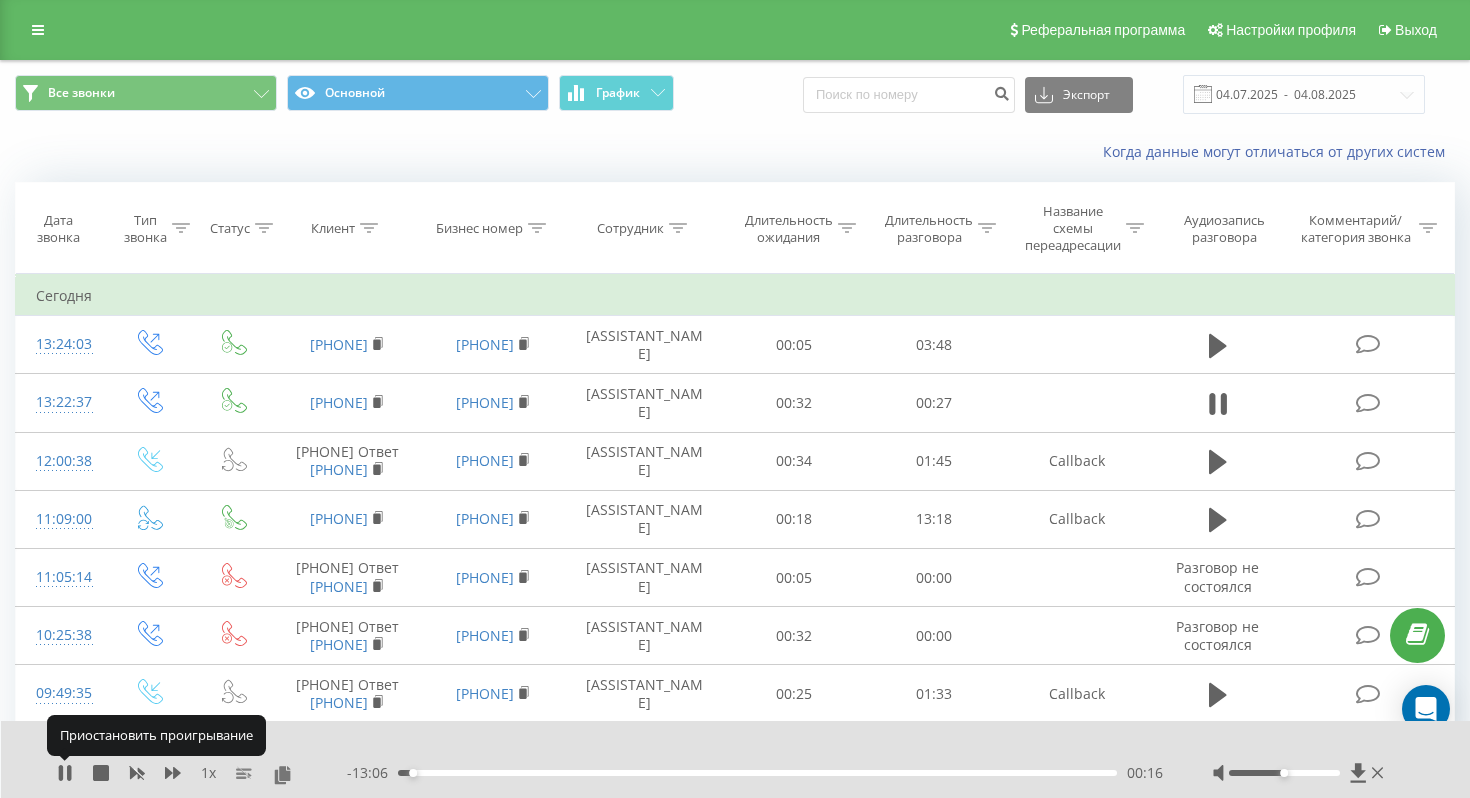 click 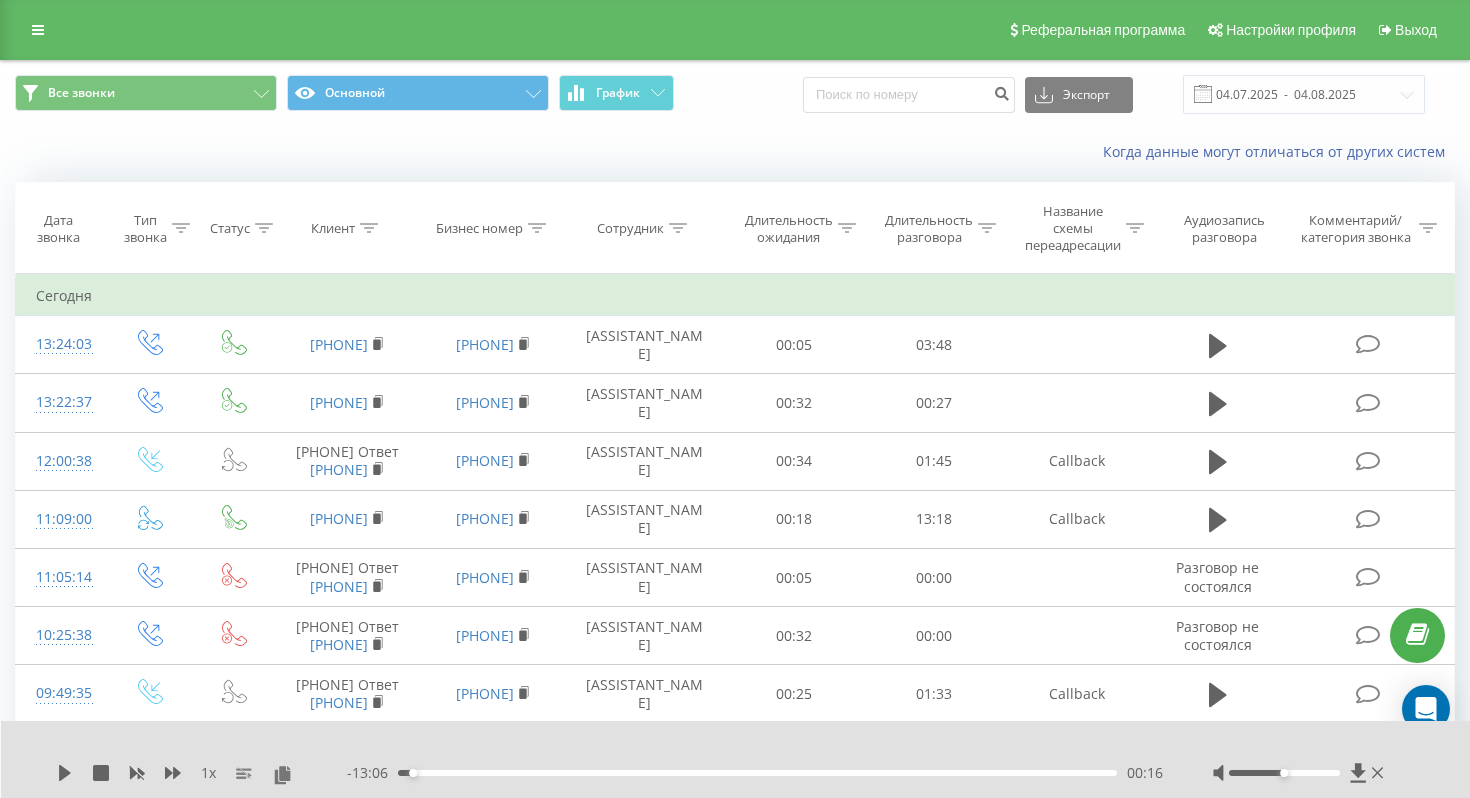 click 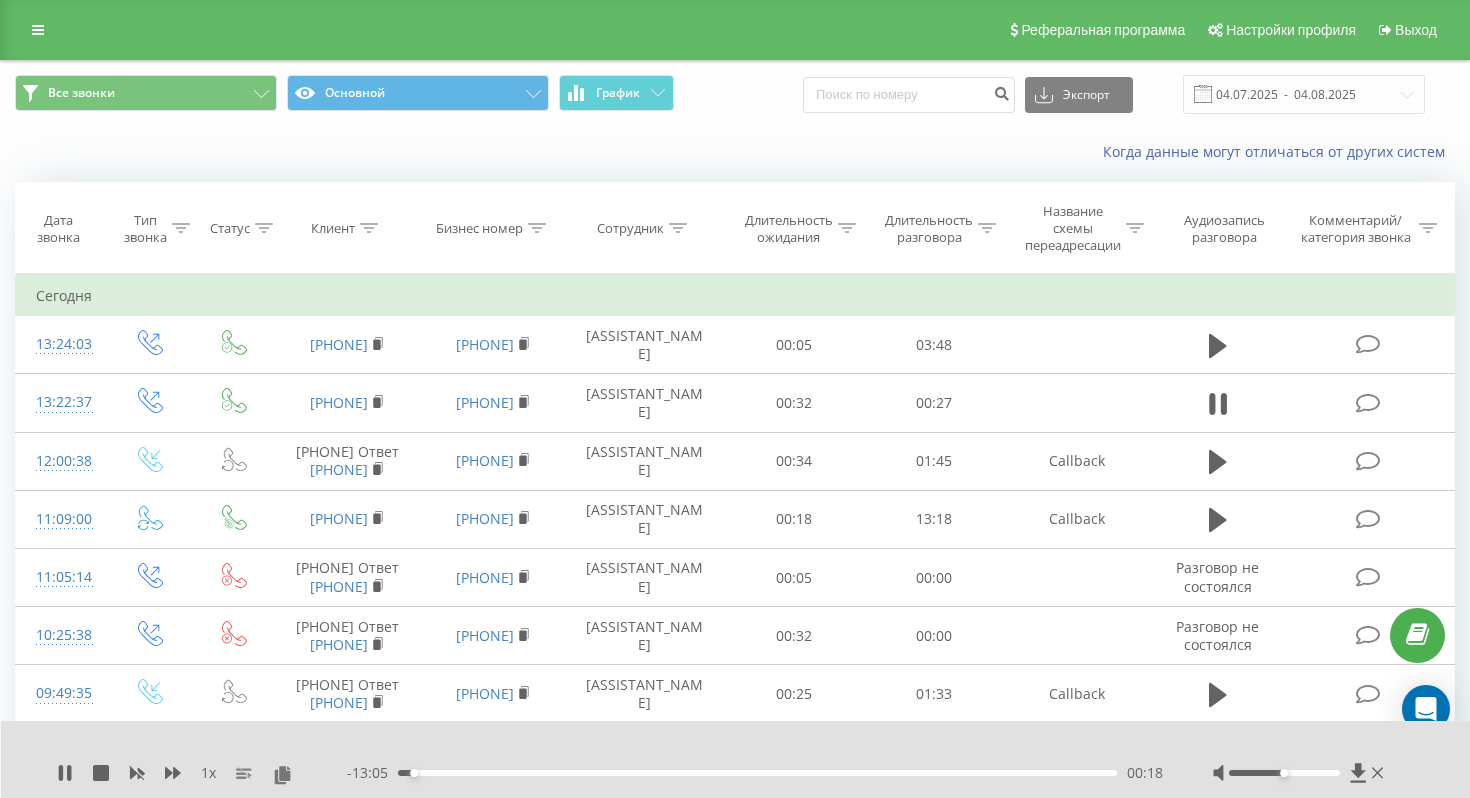click on "00:18" at bounding box center (757, 773) 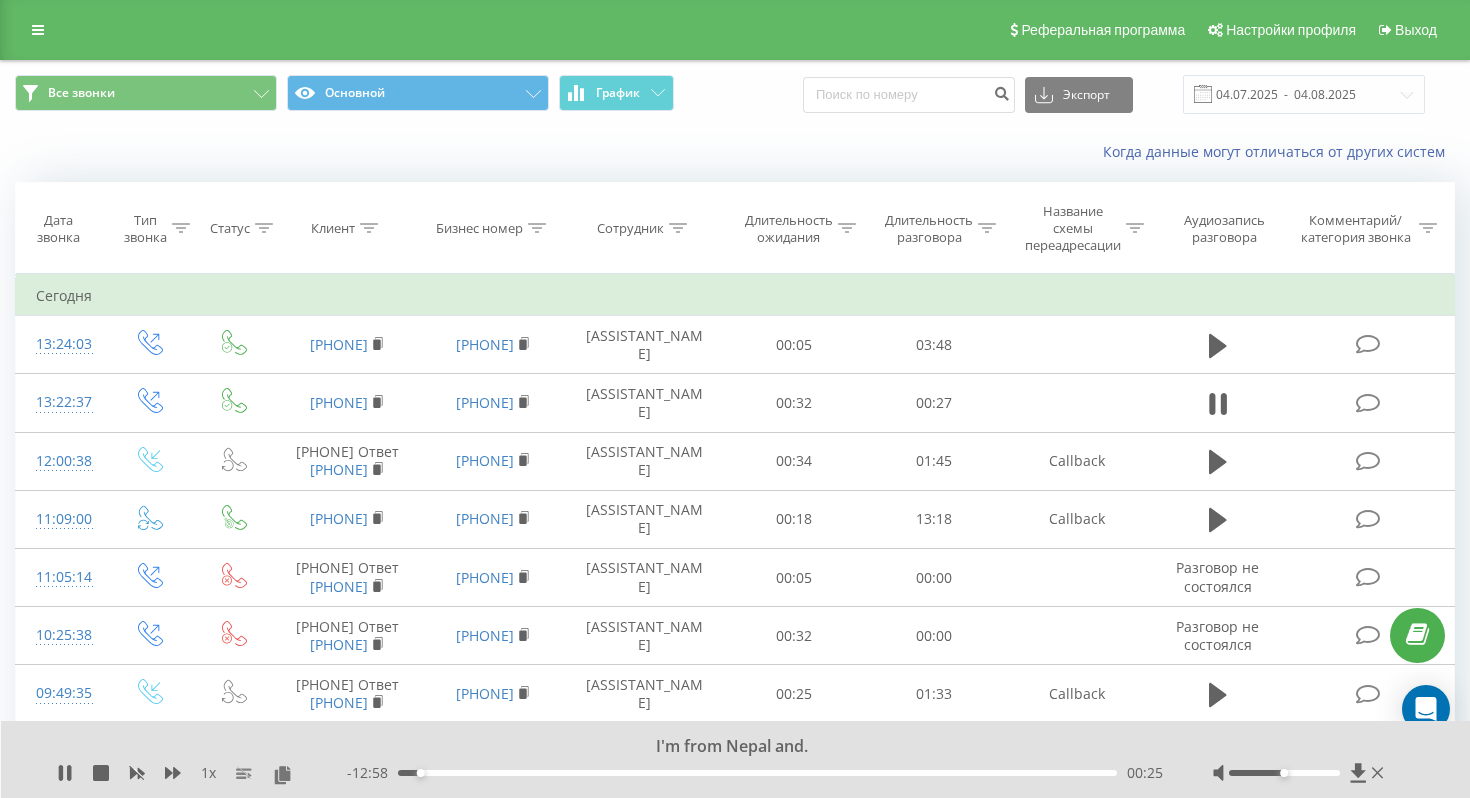 click on "00:25" at bounding box center (757, 773) 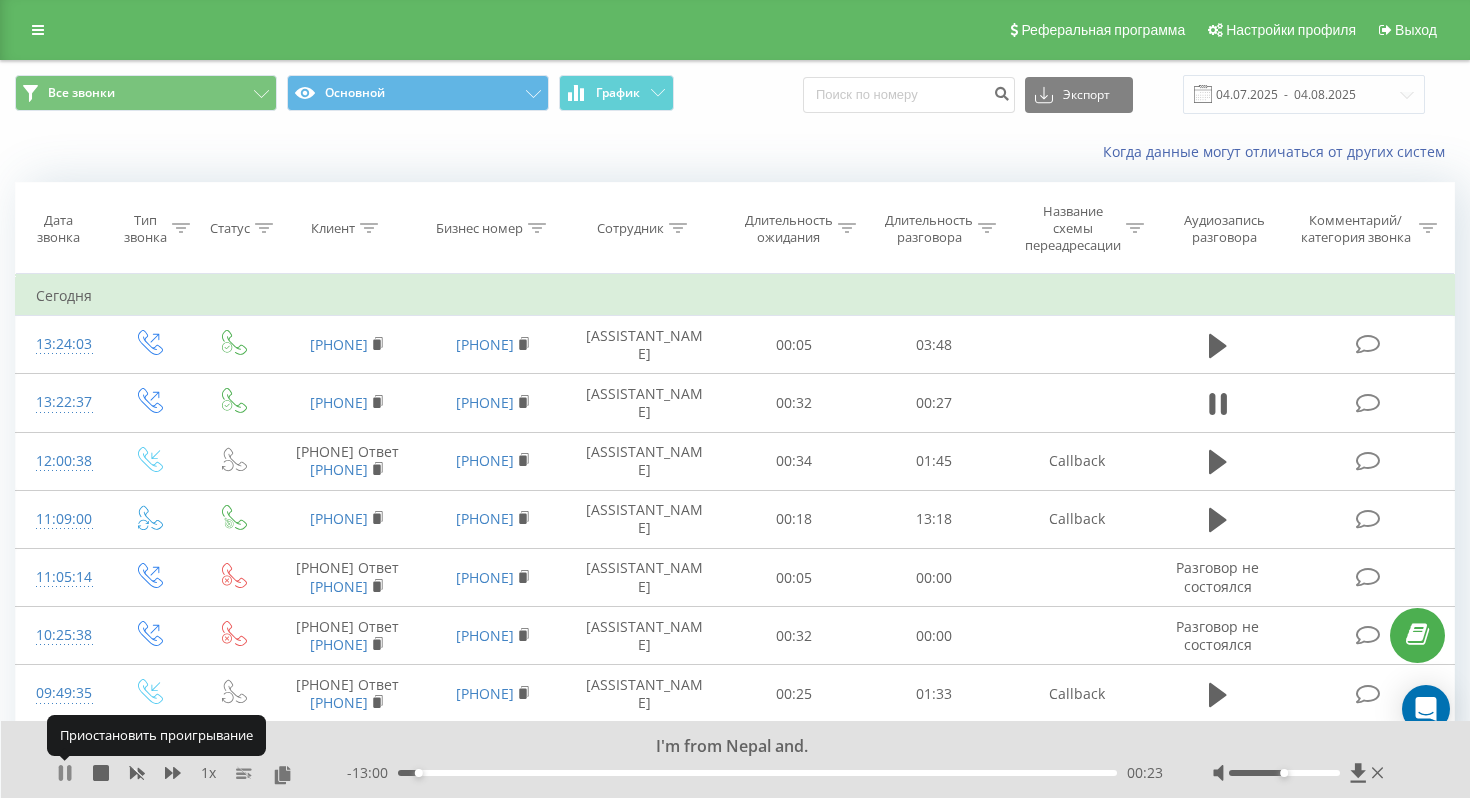click 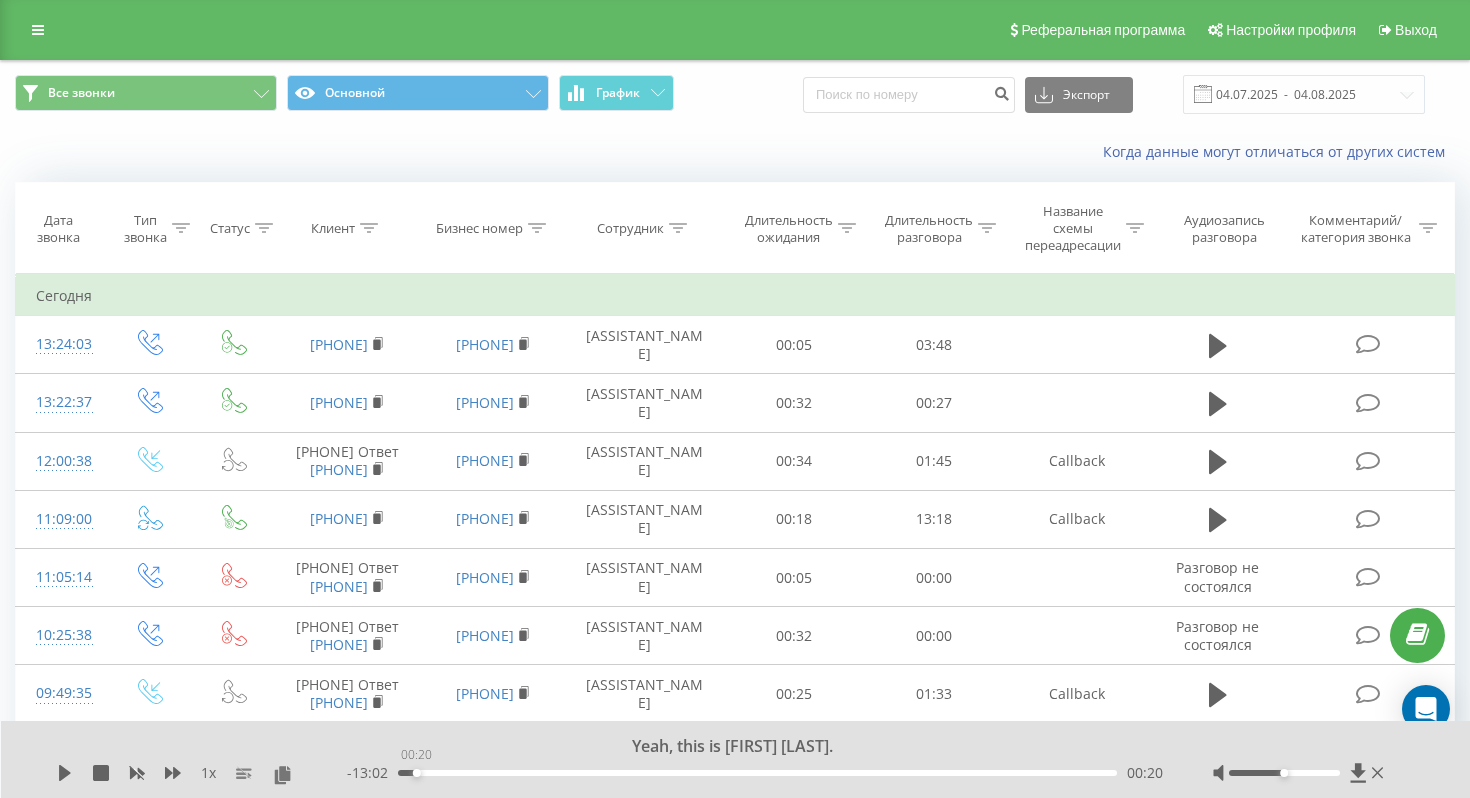 click on "00:20" at bounding box center [417, 773] 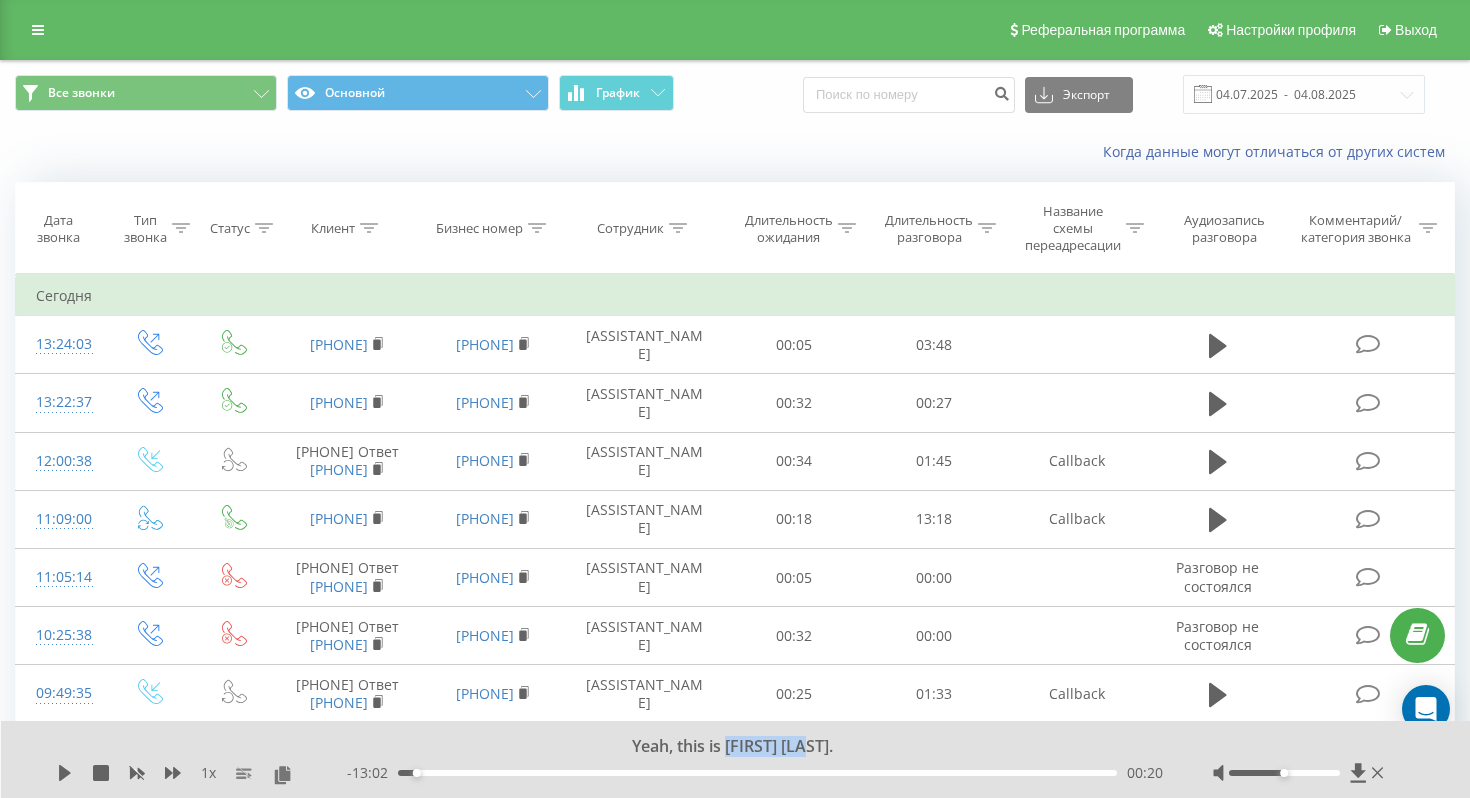 drag, startPoint x: 827, startPoint y: 746, endPoint x: 731, endPoint y: 746, distance: 96 